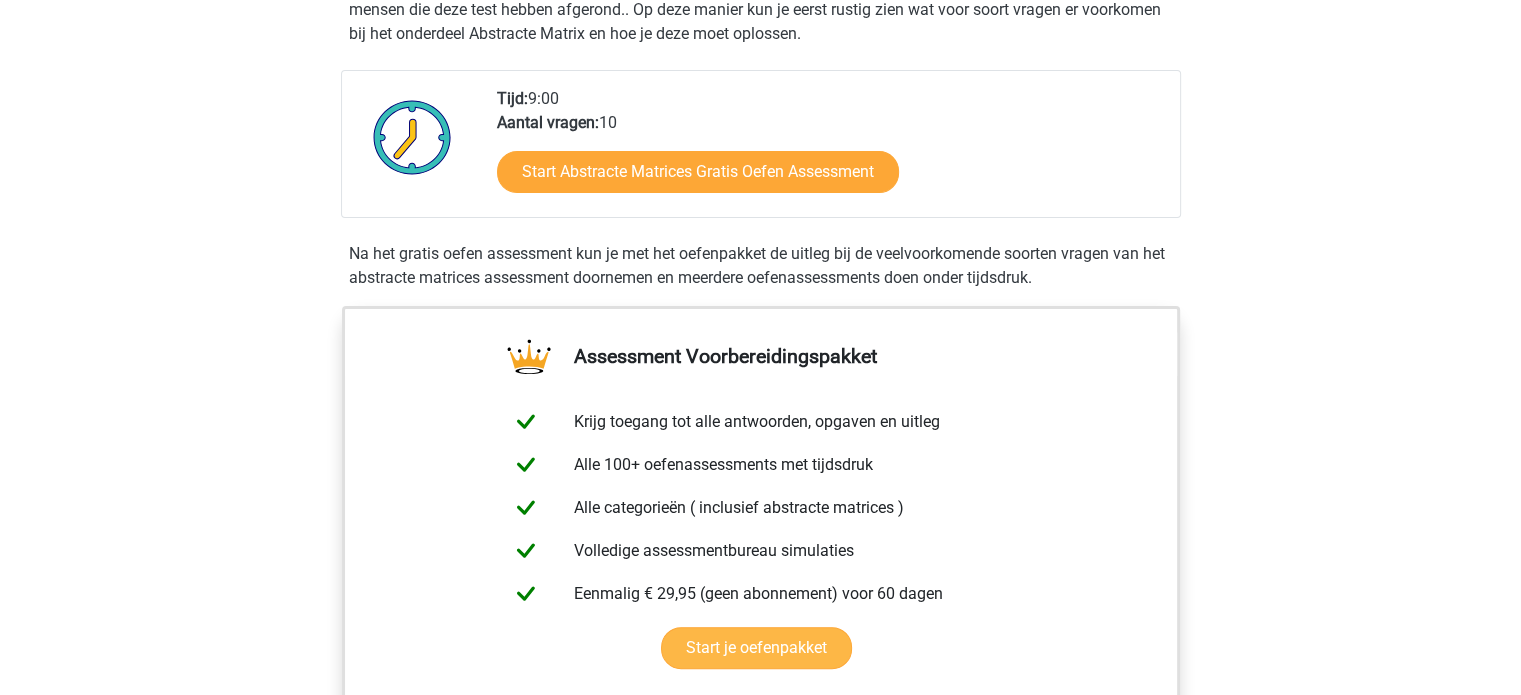 scroll, scrollTop: 300, scrollLeft: 0, axis: vertical 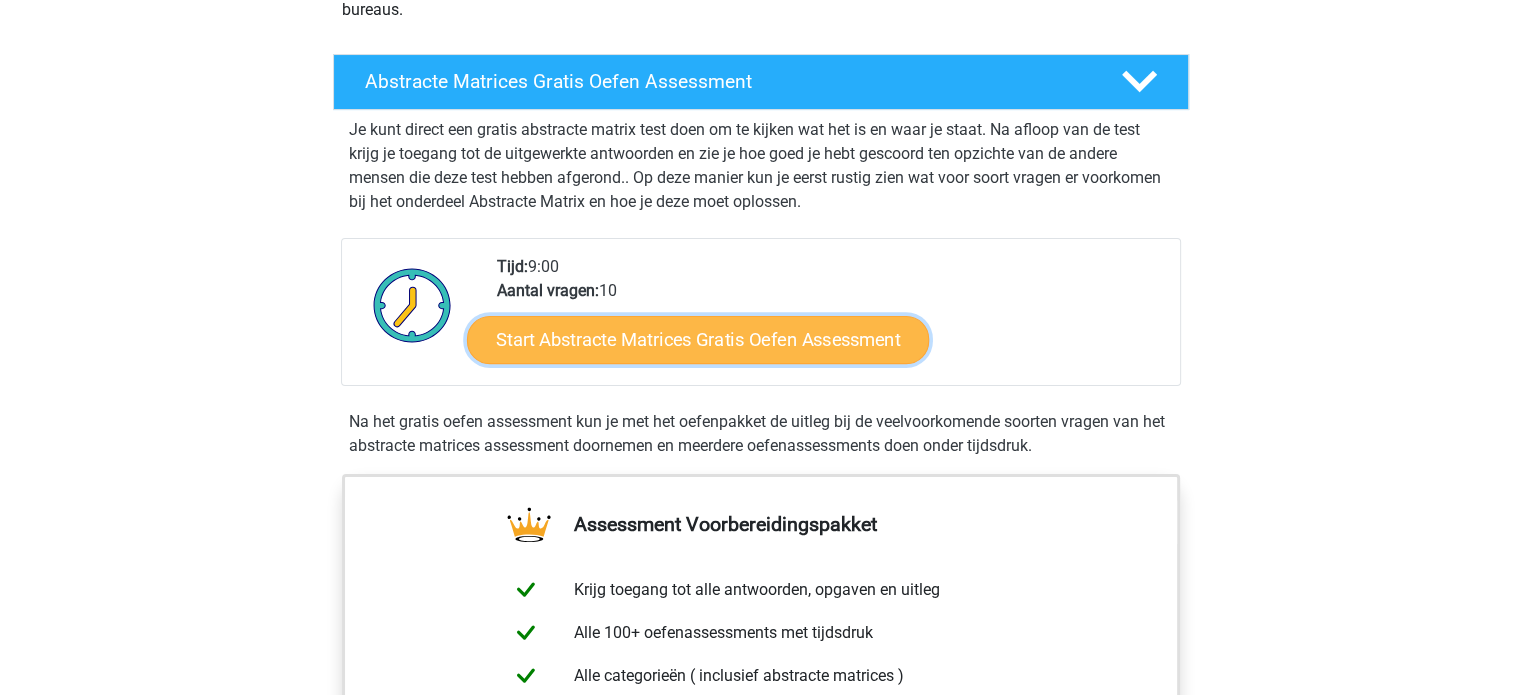 click on "Start Abstracte Matrices
Gratis Oefen Assessment" at bounding box center [698, 339] 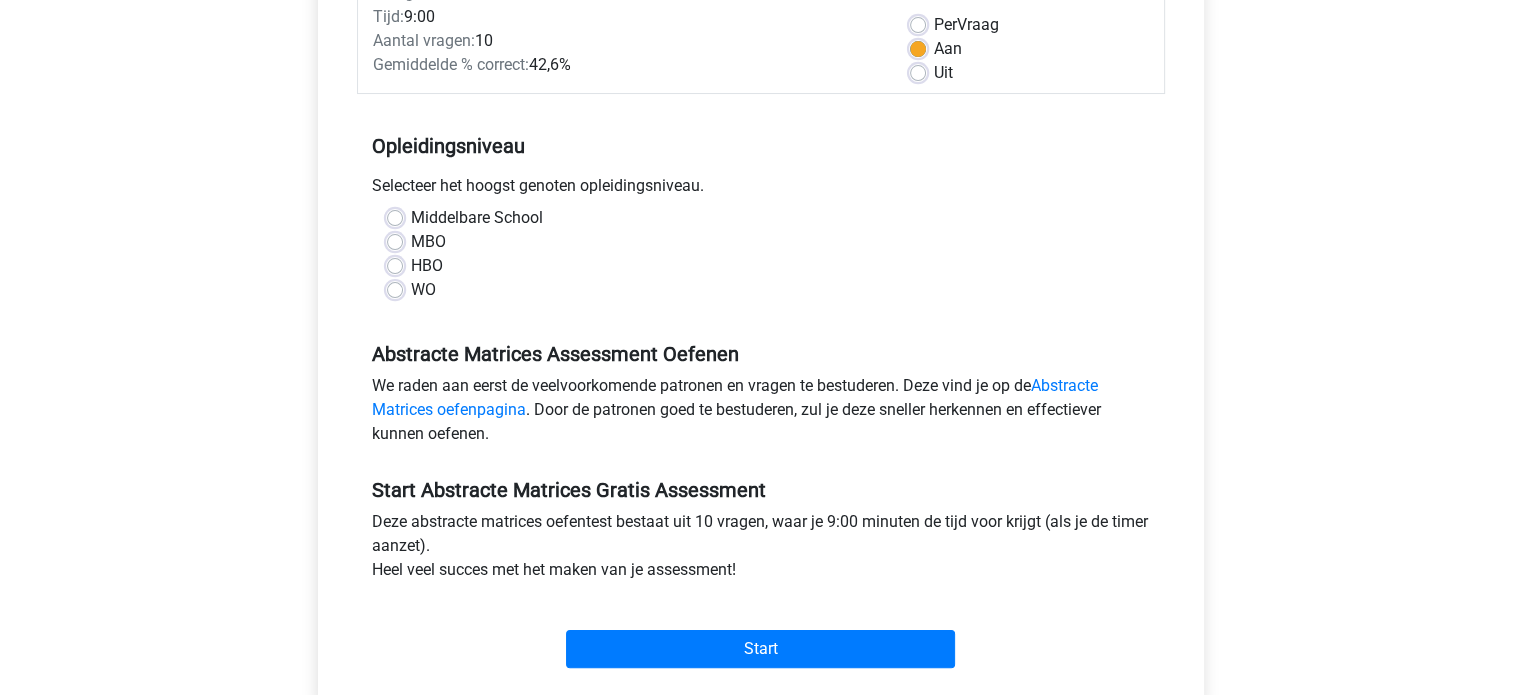 scroll, scrollTop: 300, scrollLeft: 0, axis: vertical 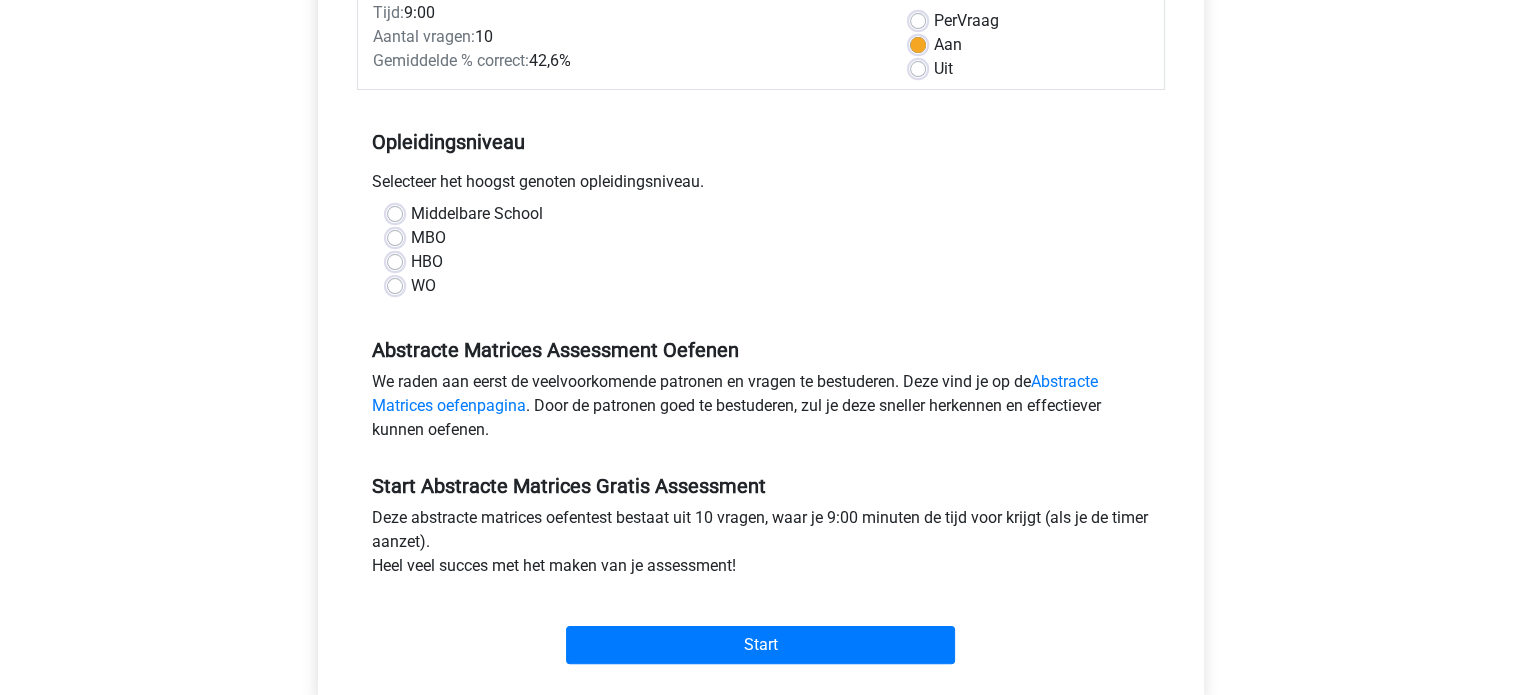 click on "Middelbare School
MBO
HBO
WO" at bounding box center (761, 250) 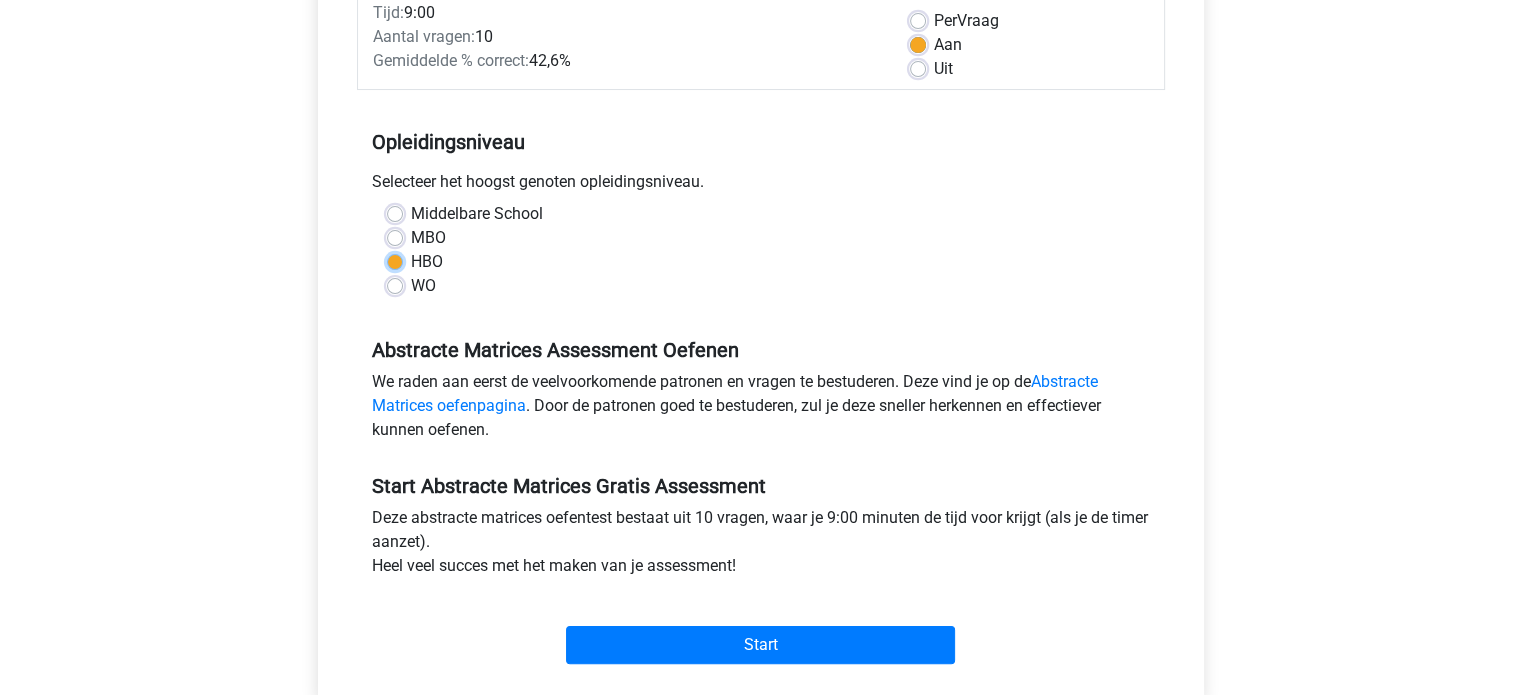 click on "HBO" at bounding box center (395, 260) 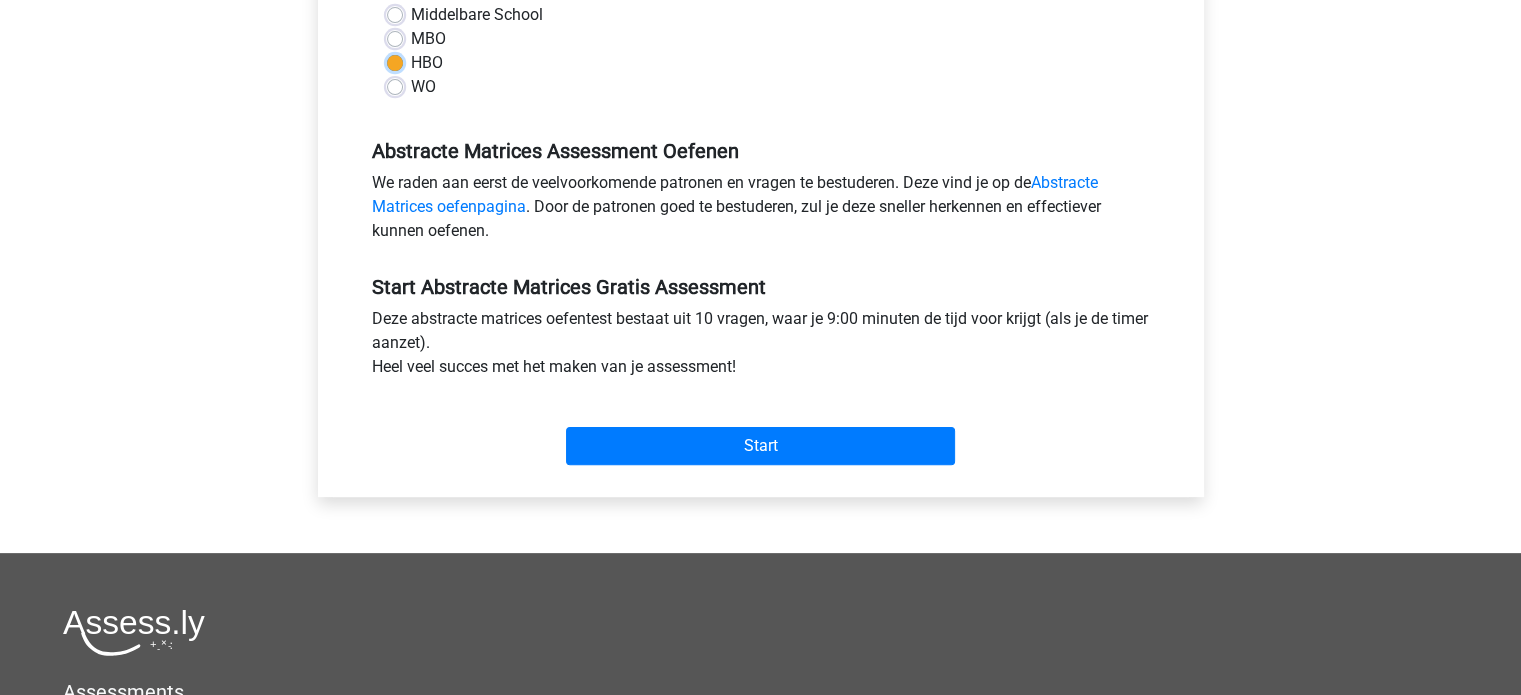 scroll, scrollTop: 500, scrollLeft: 0, axis: vertical 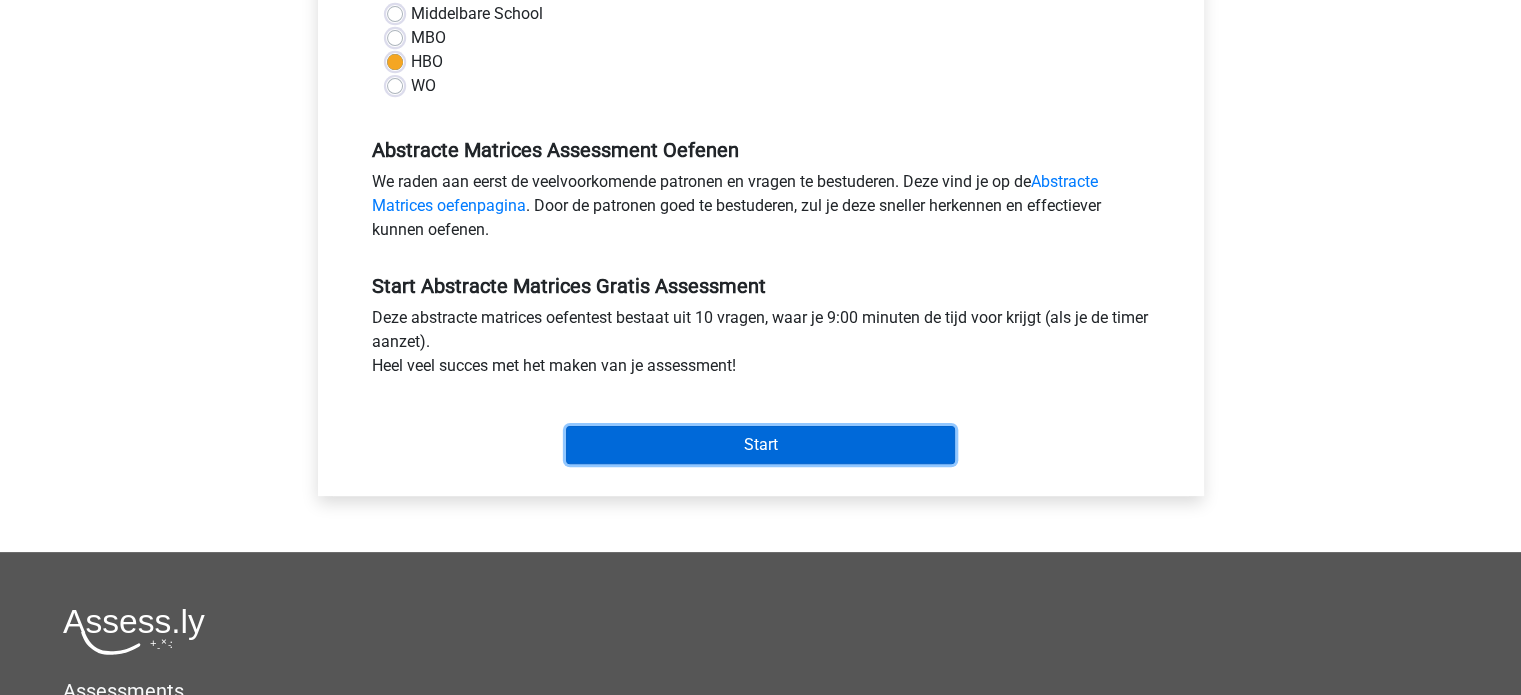 click on "Start" at bounding box center (760, 445) 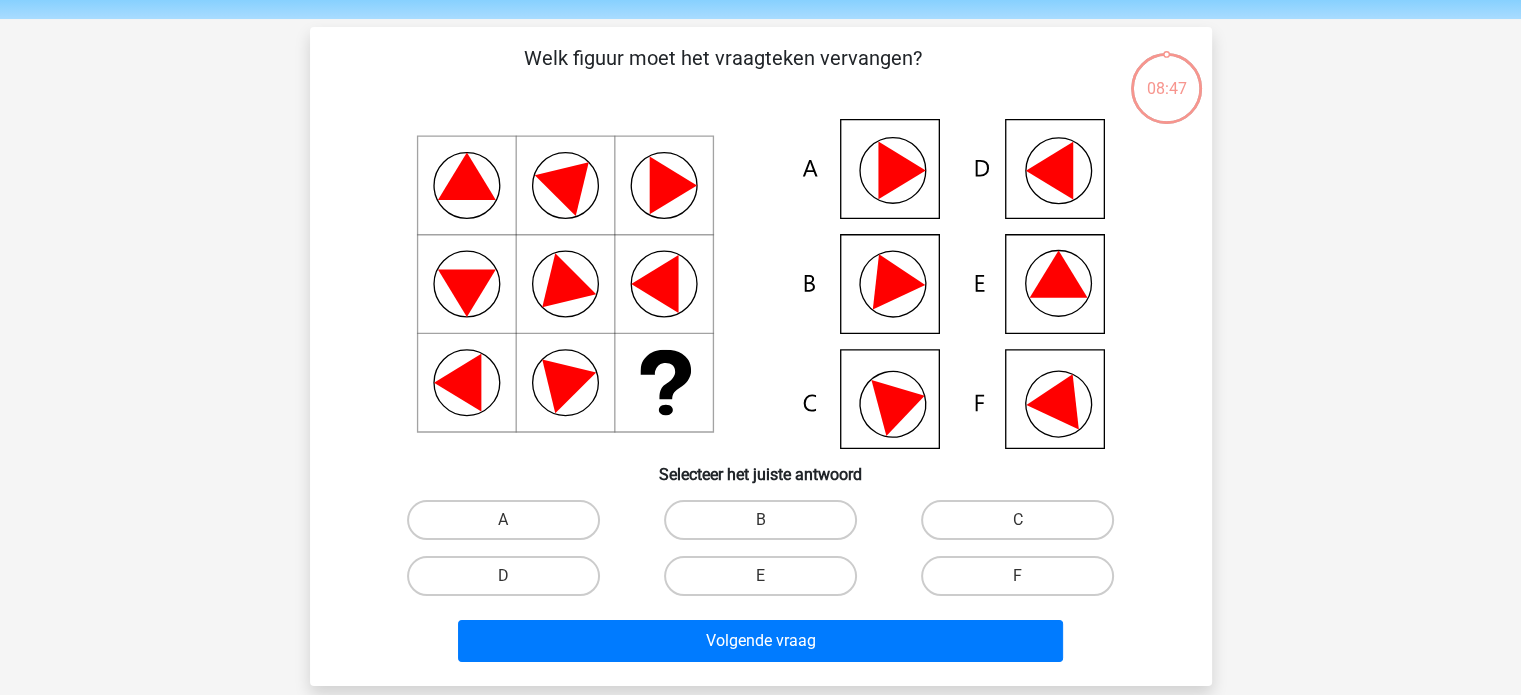 scroll, scrollTop: 100, scrollLeft: 0, axis: vertical 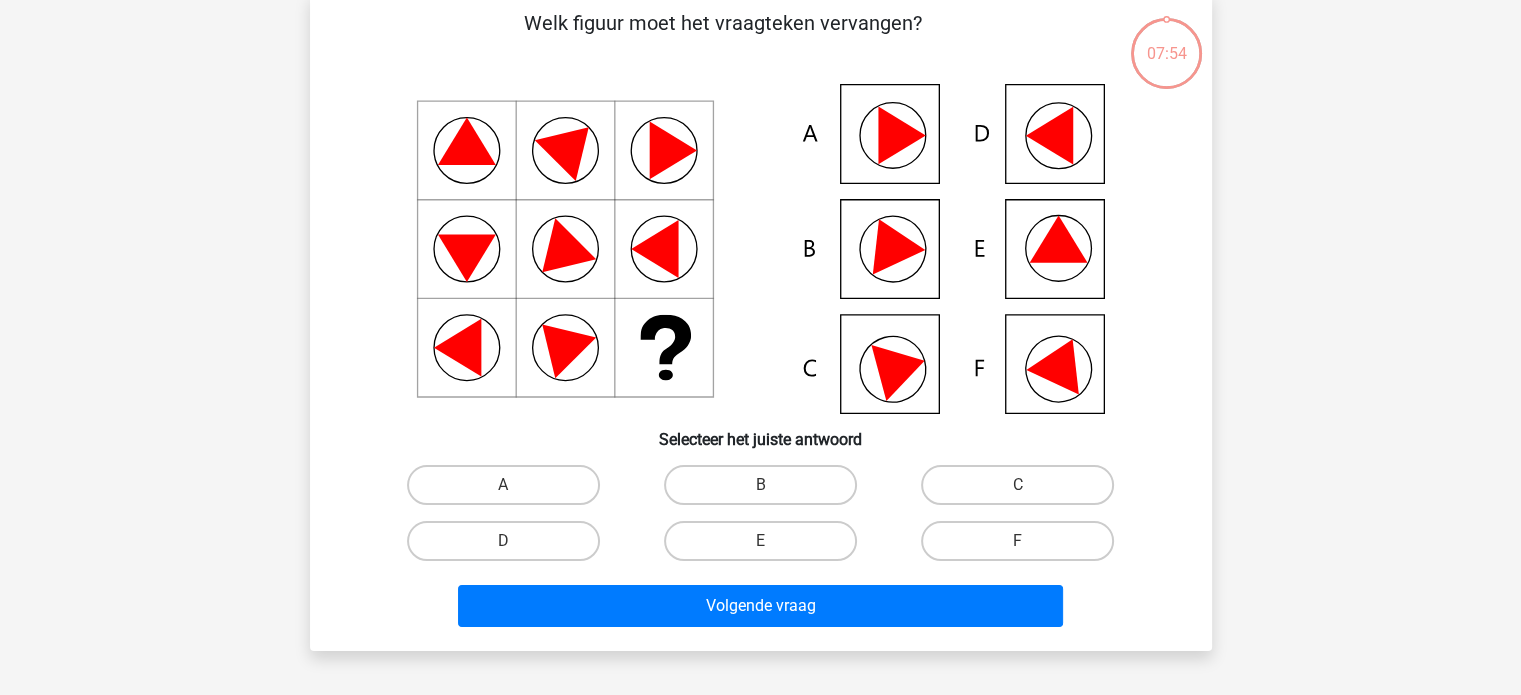 click 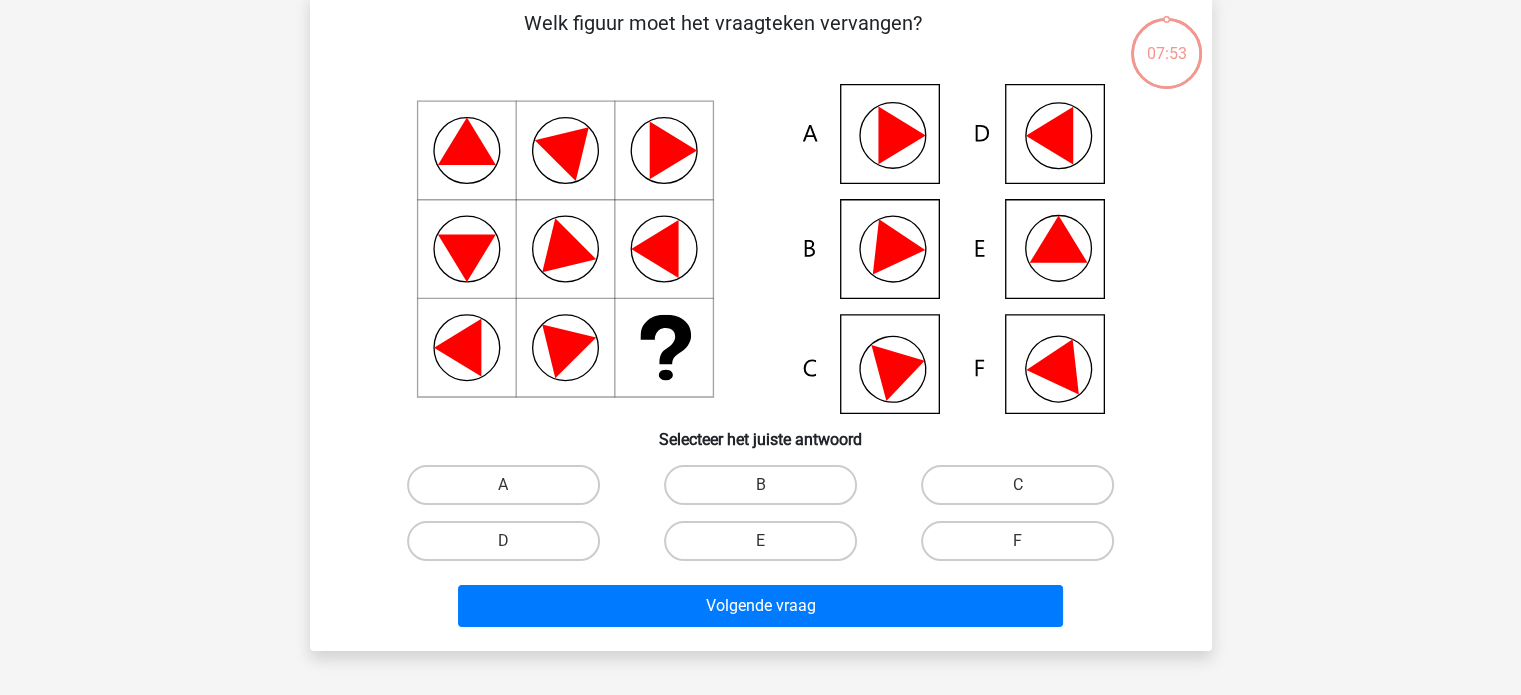 click on "E" at bounding box center [766, 547] 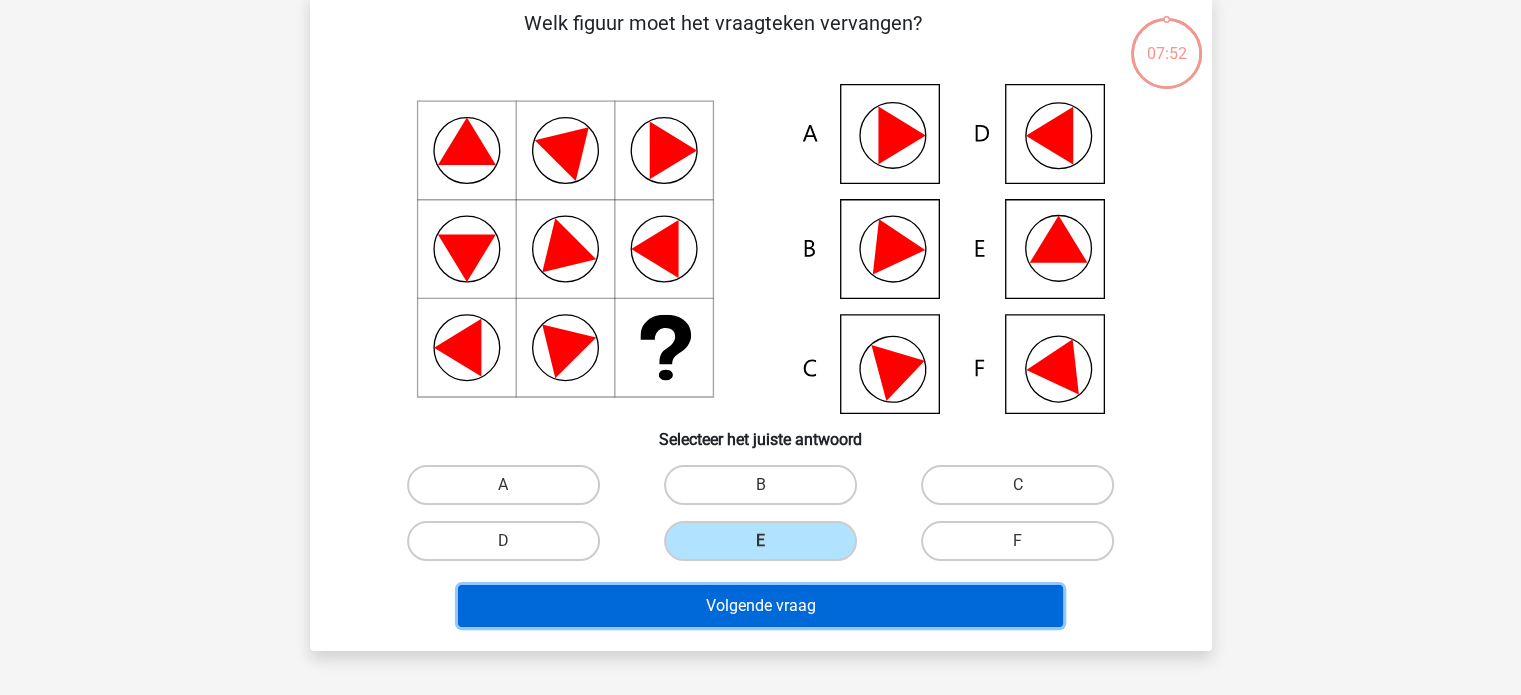 click on "Volgende vraag" at bounding box center [760, 606] 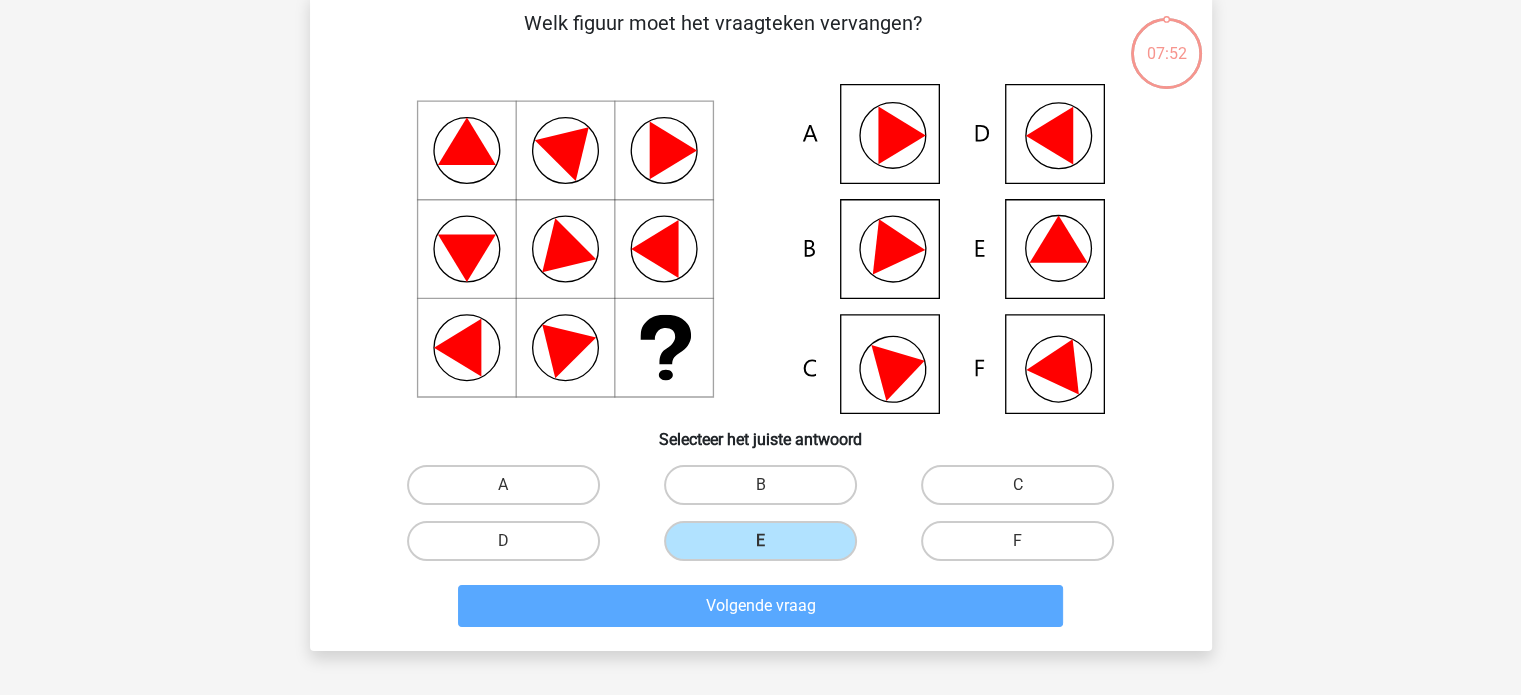 scroll, scrollTop: 92, scrollLeft: 0, axis: vertical 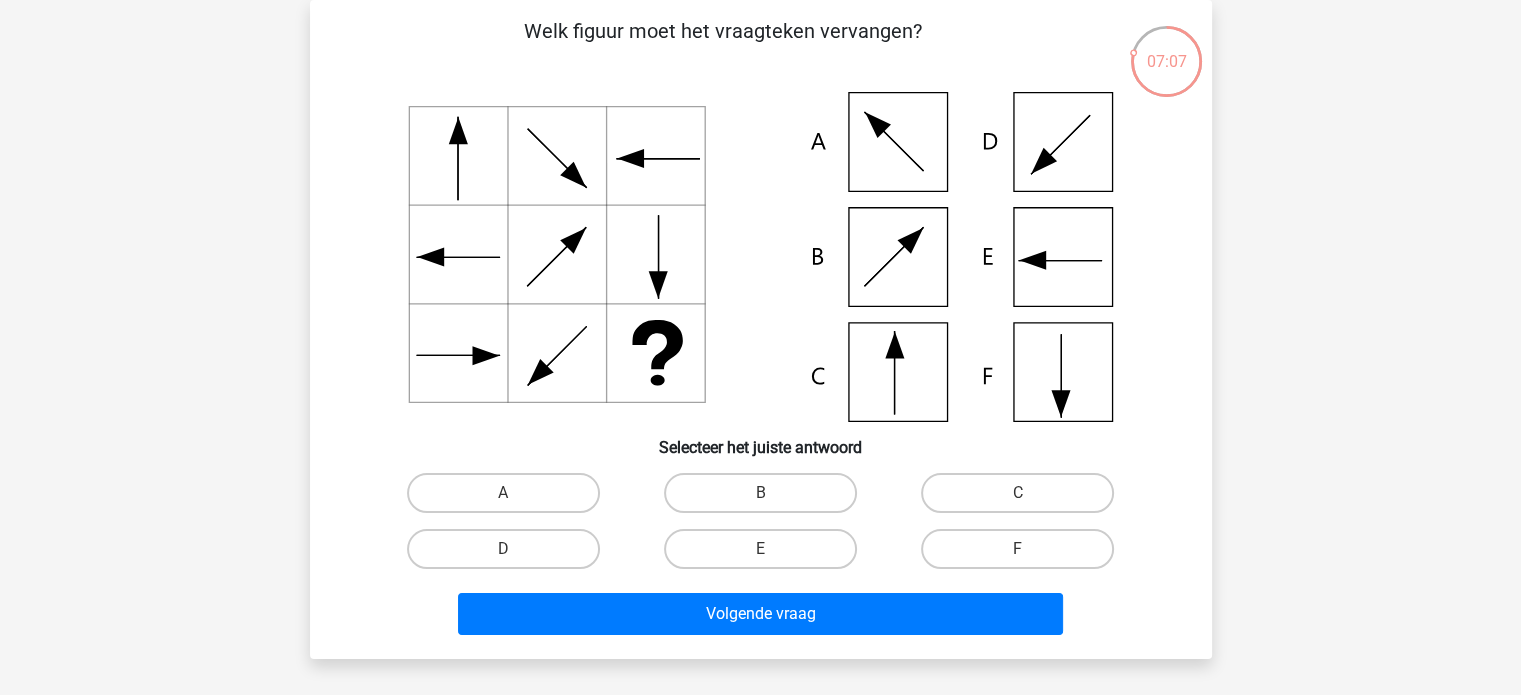 click 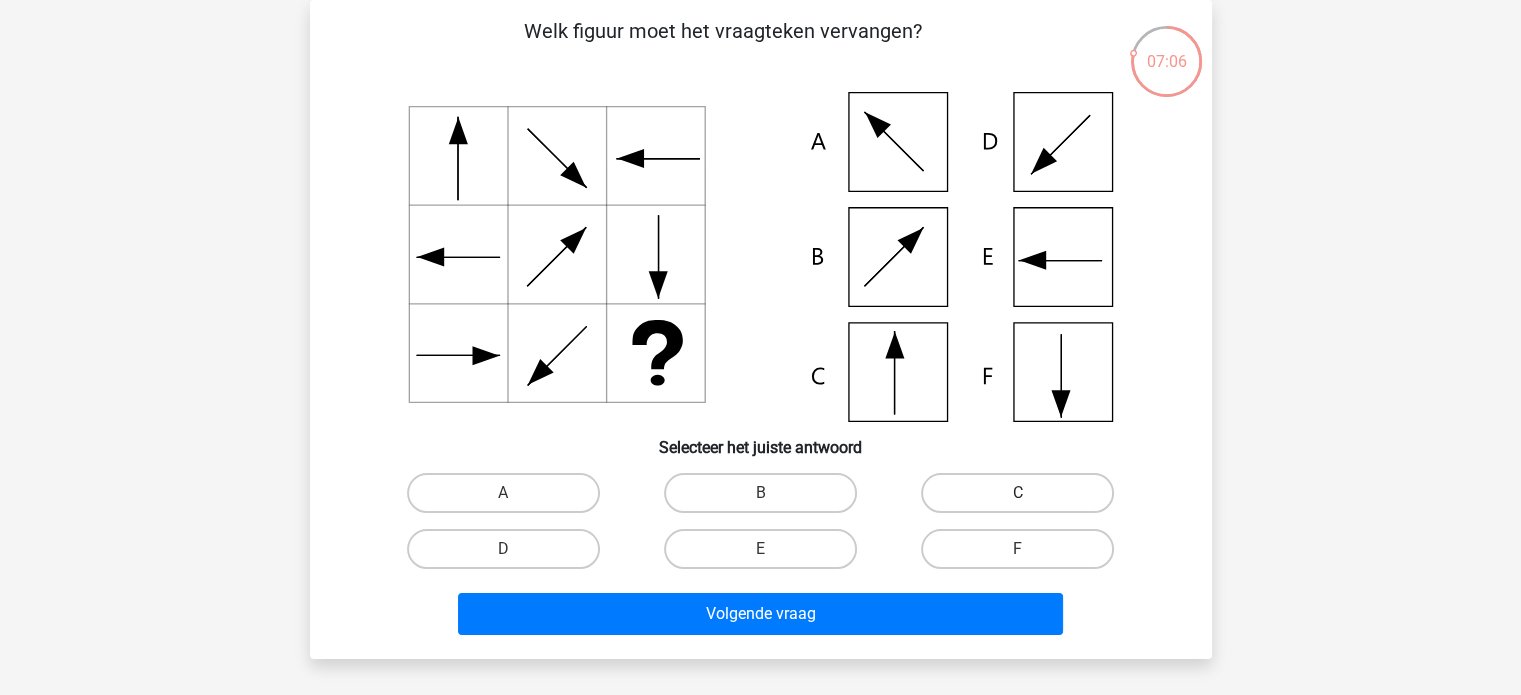 click on "C" at bounding box center [1017, 493] 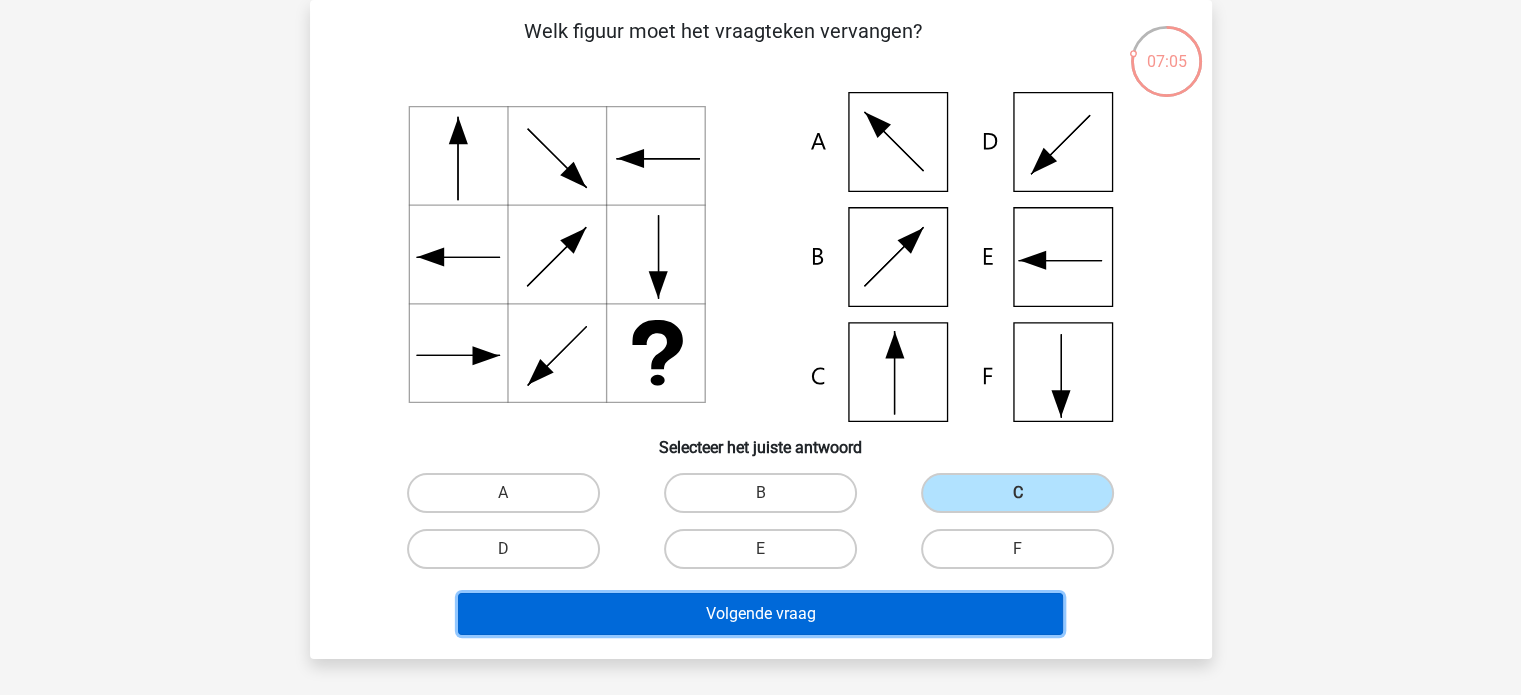 click on "Volgende vraag" at bounding box center [760, 614] 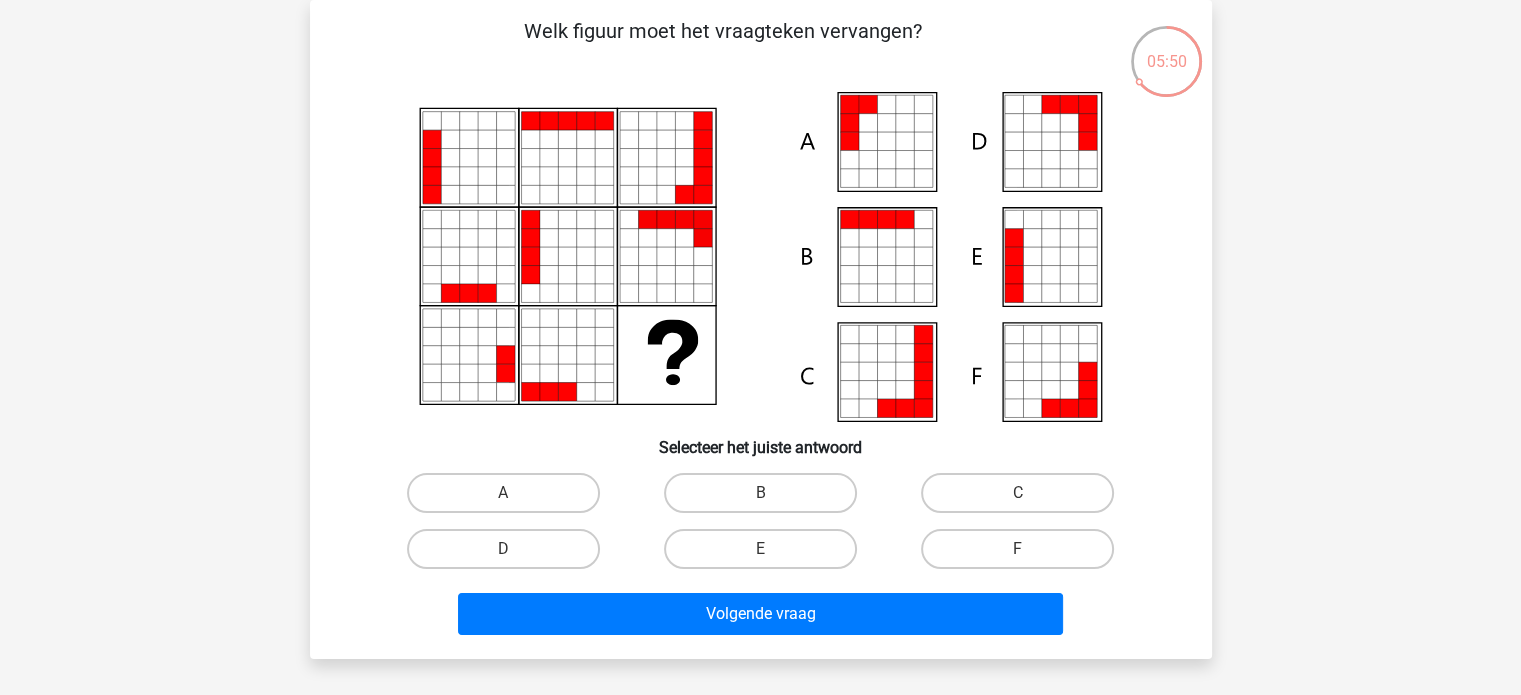 click 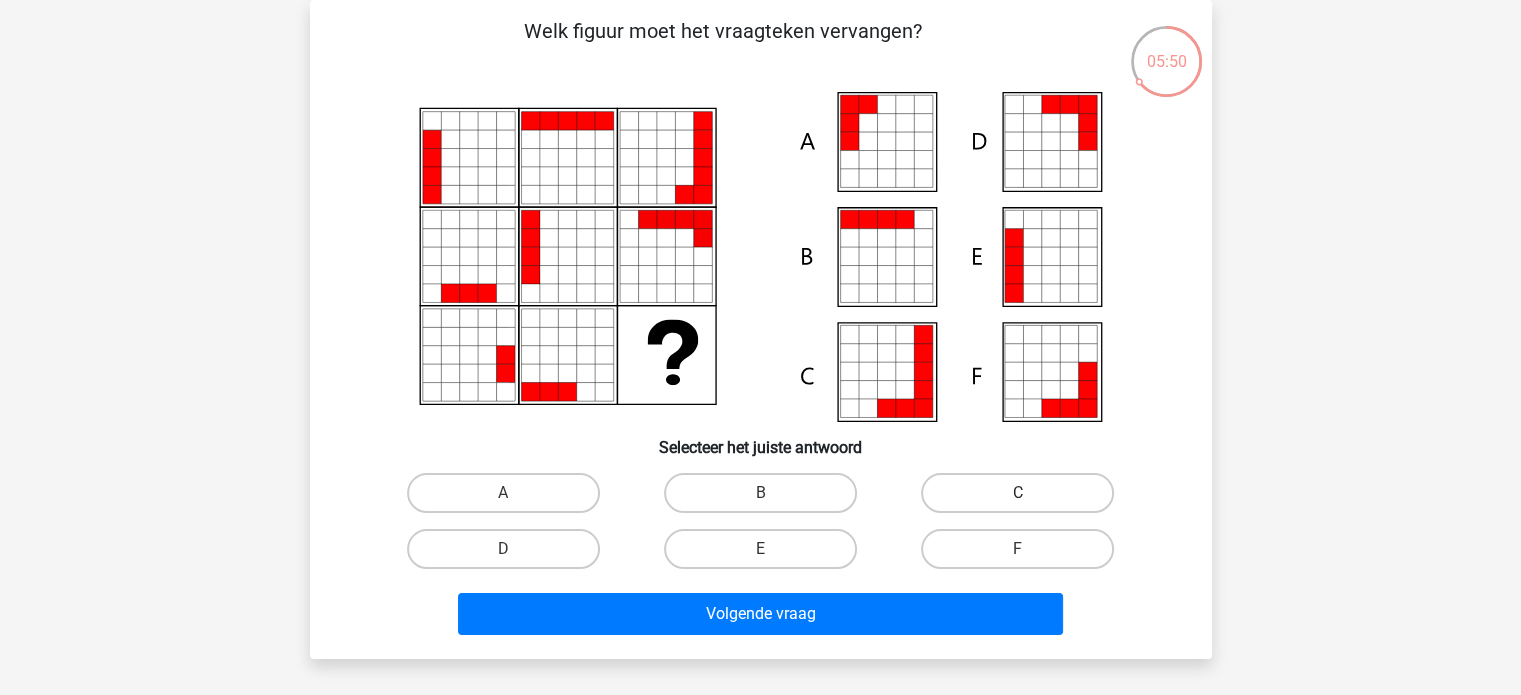 click on "C" at bounding box center (1017, 493) 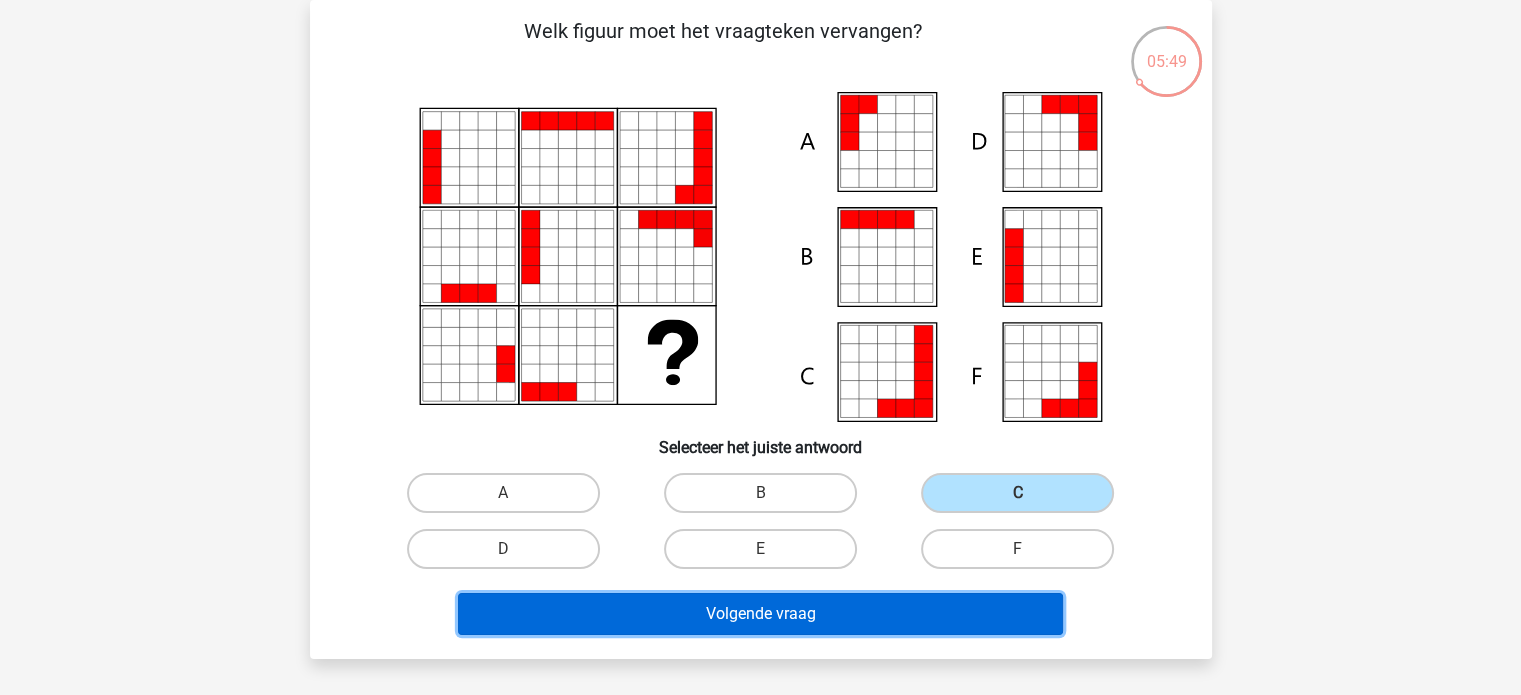 click on "Volgende vraag" at bounding box center [760, 614] 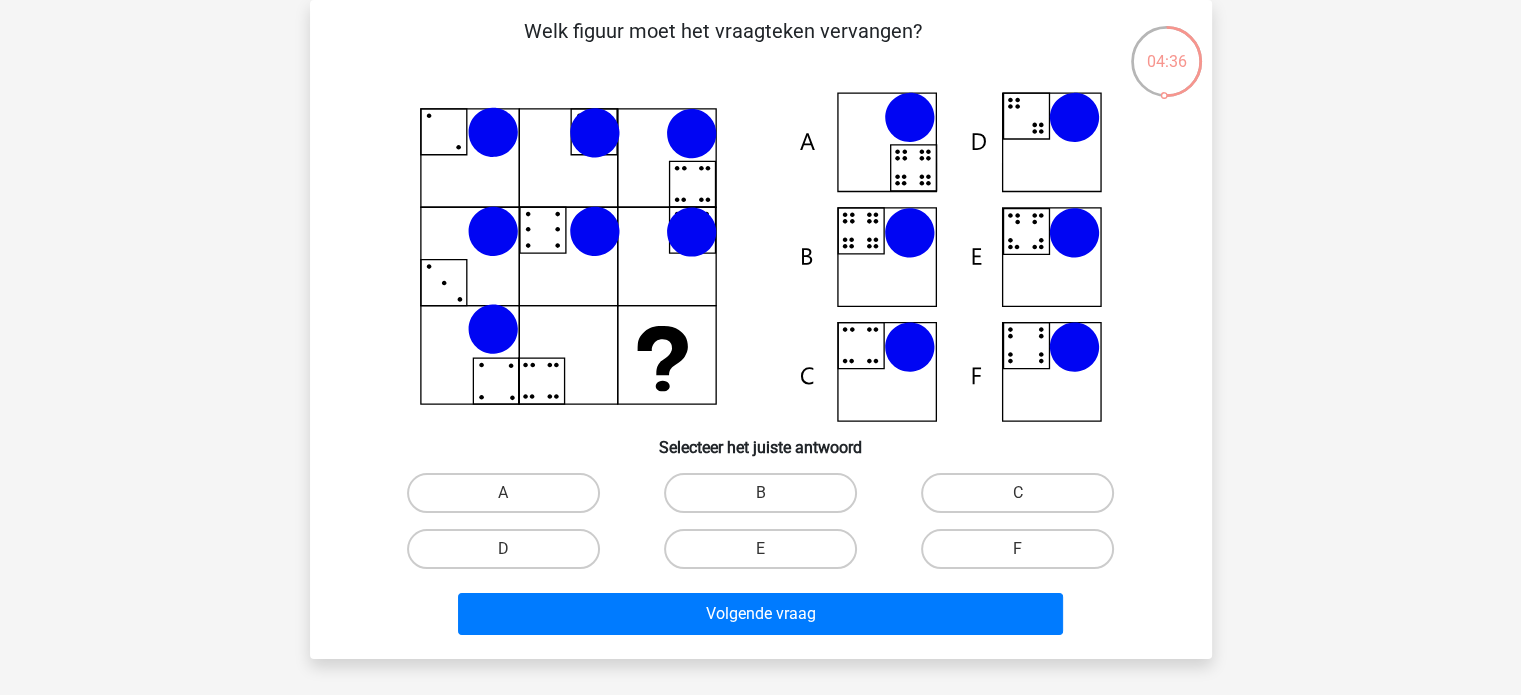 click on "F" at bounding box center [1024, 555] 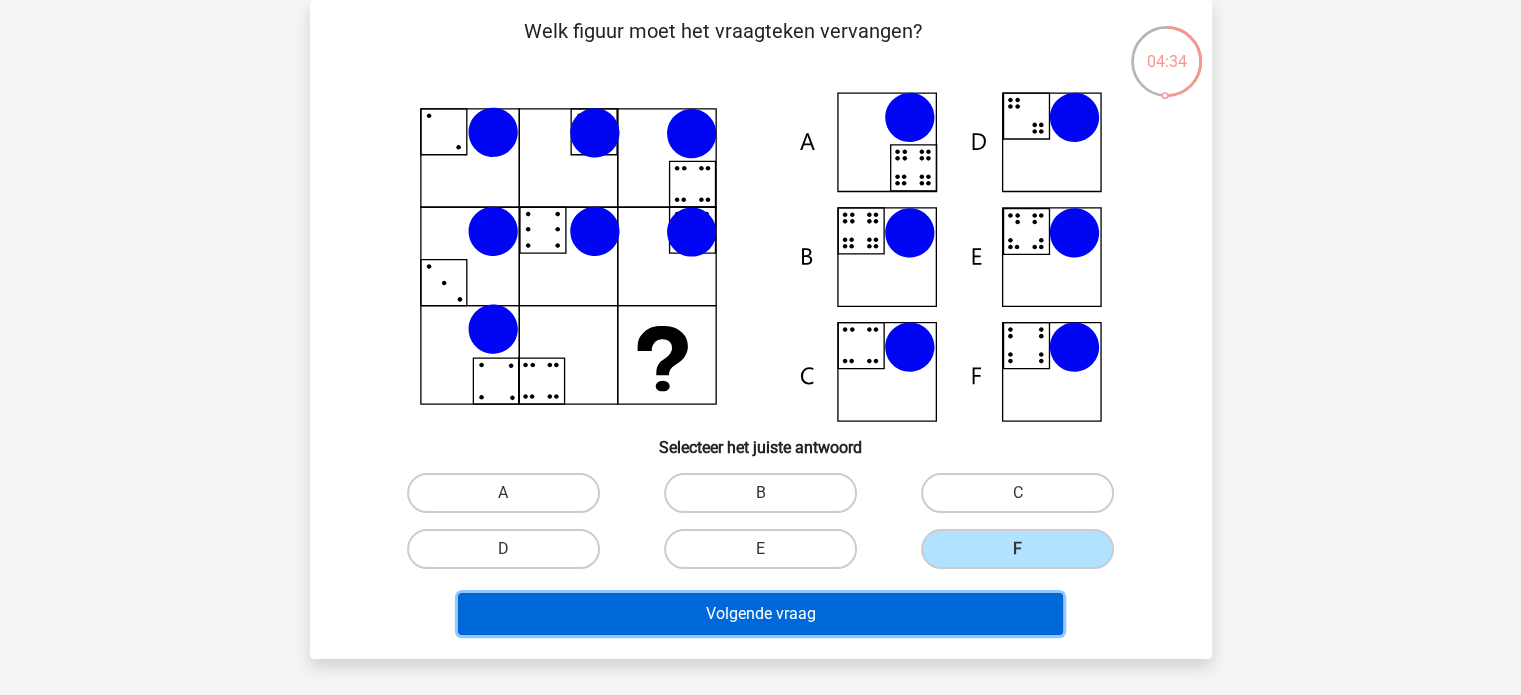 click on "Volgende vraag" at bounding box center [760, 614] 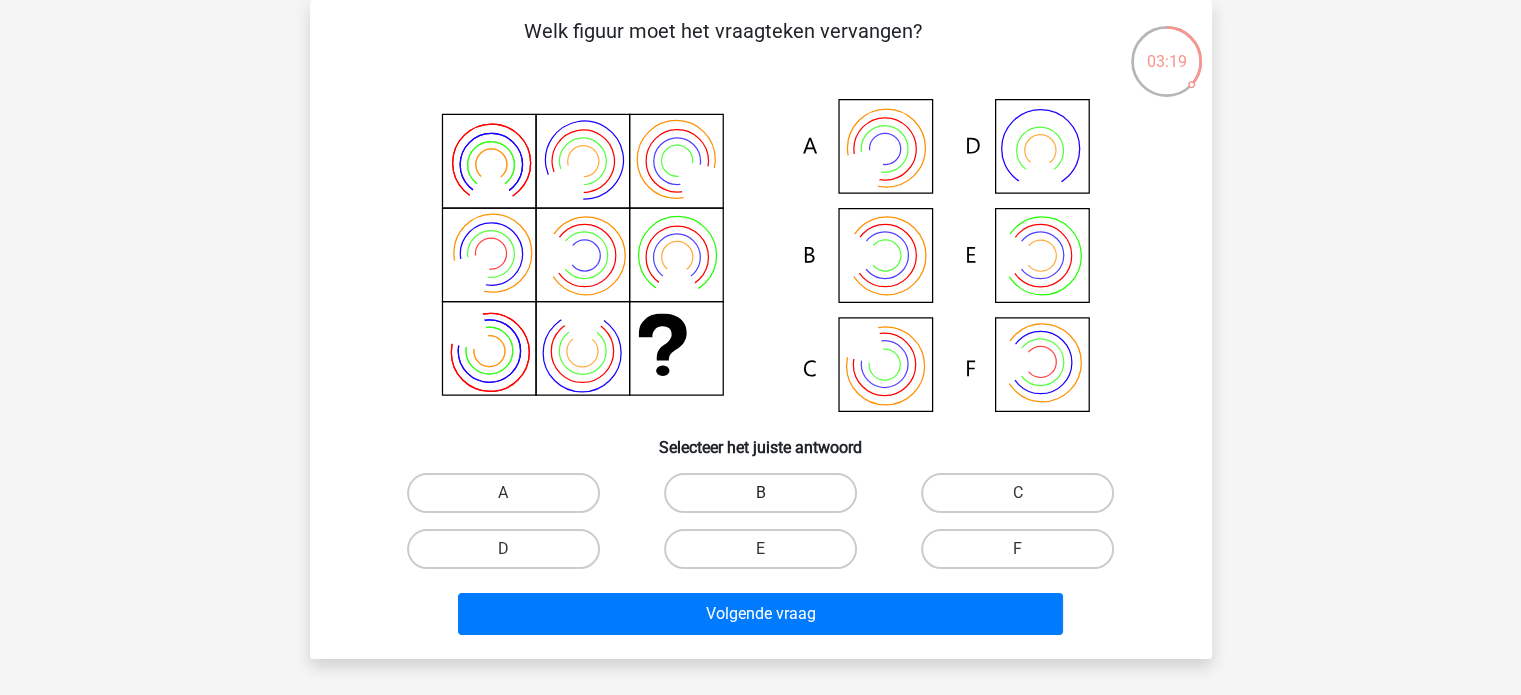 click on "B" at bounding box center (760, 493) 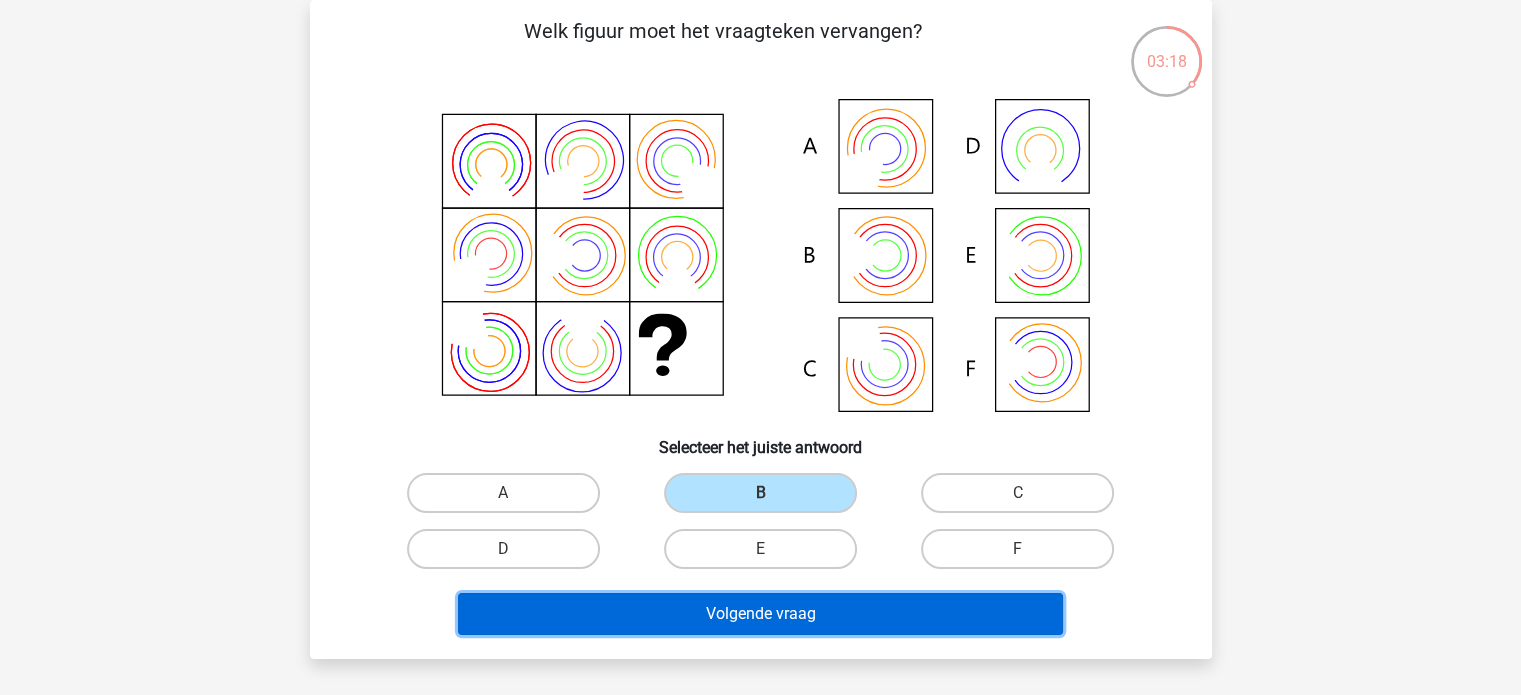 click on "Volgende vraag" at bounding box center [760, 614] 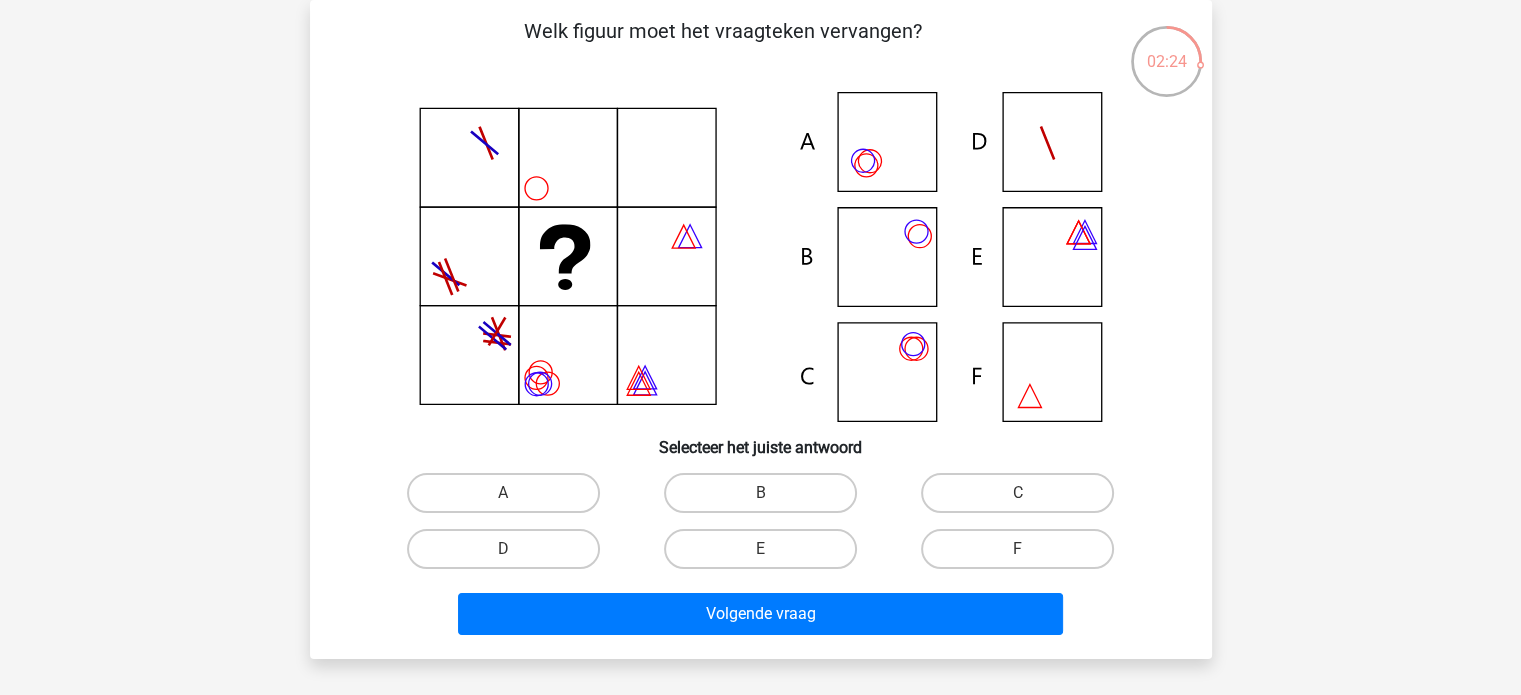 click 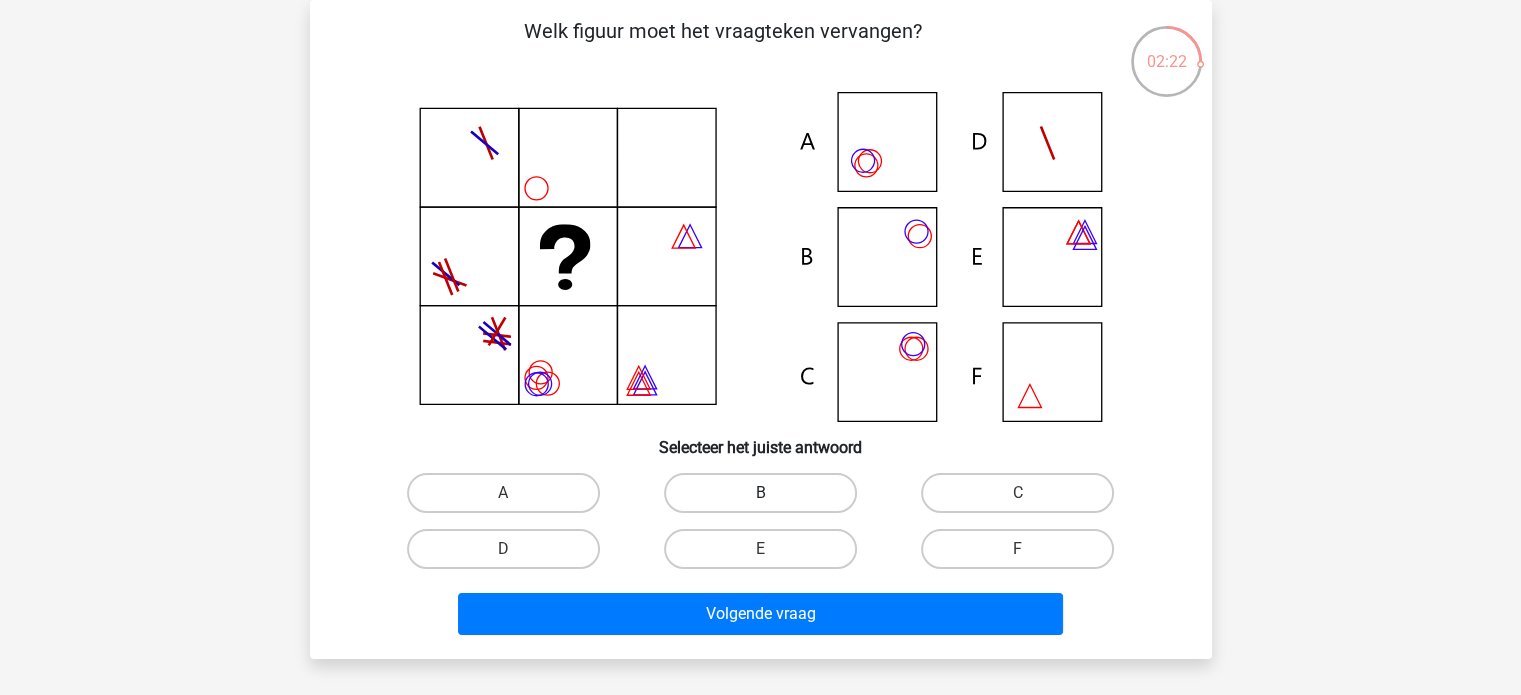 click on "B" at bounding box center (760, 493) 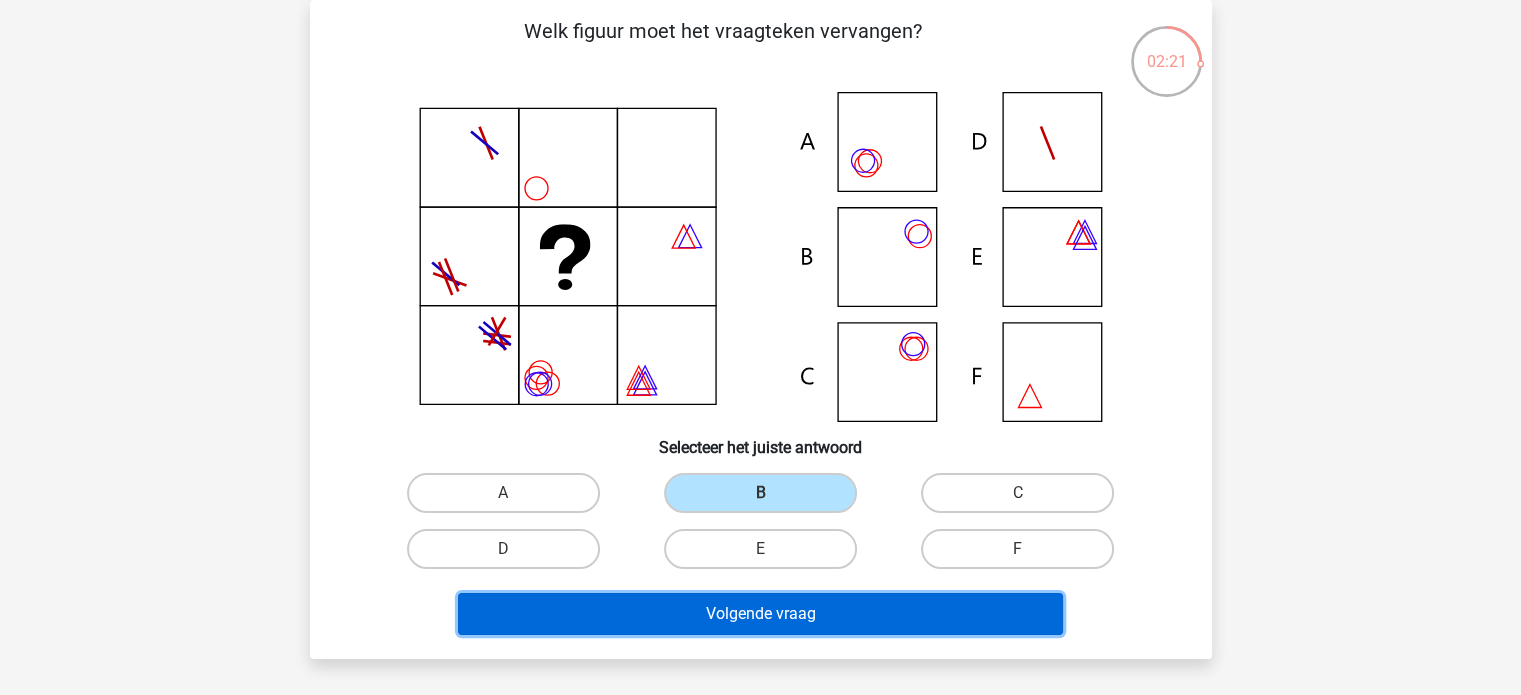 click on "Volgende vraag" at bounding box center (760, 614) 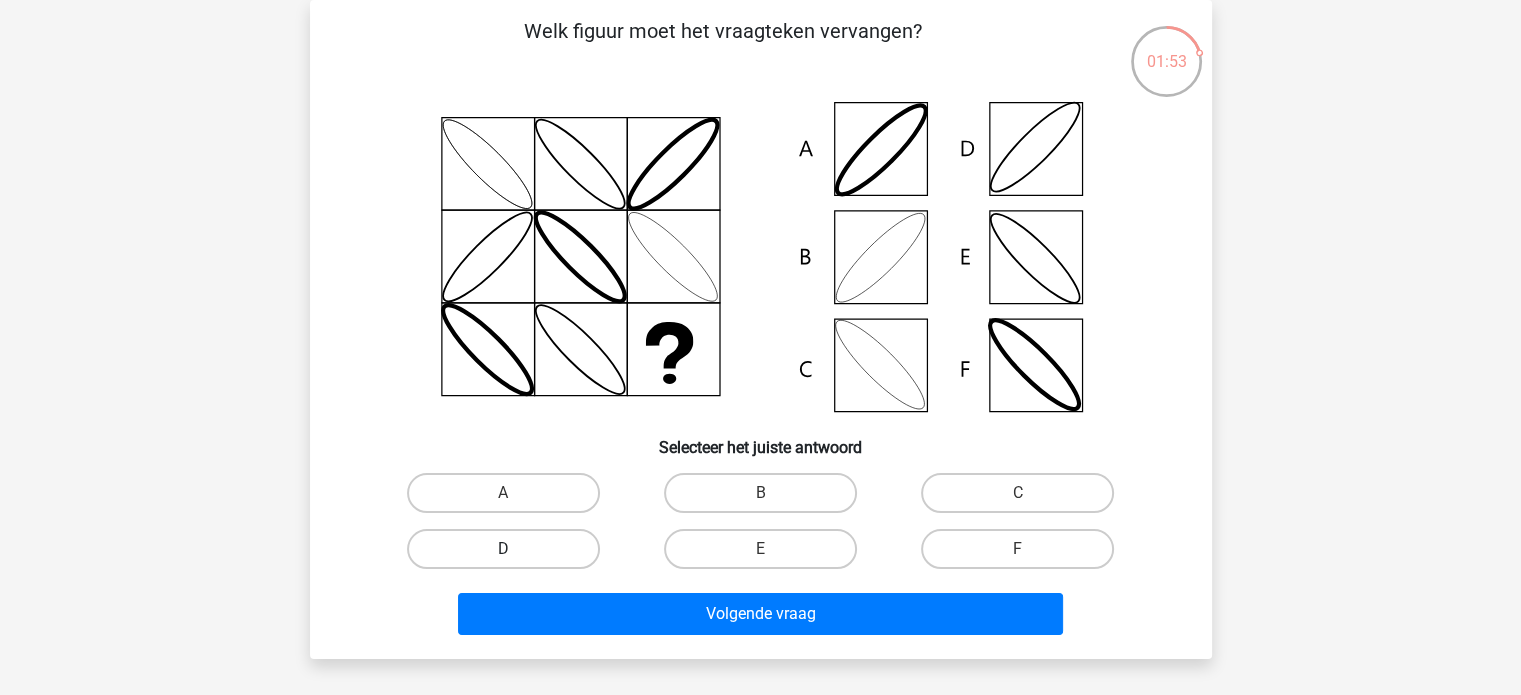 click on "D" at bounding box center (503, 549) 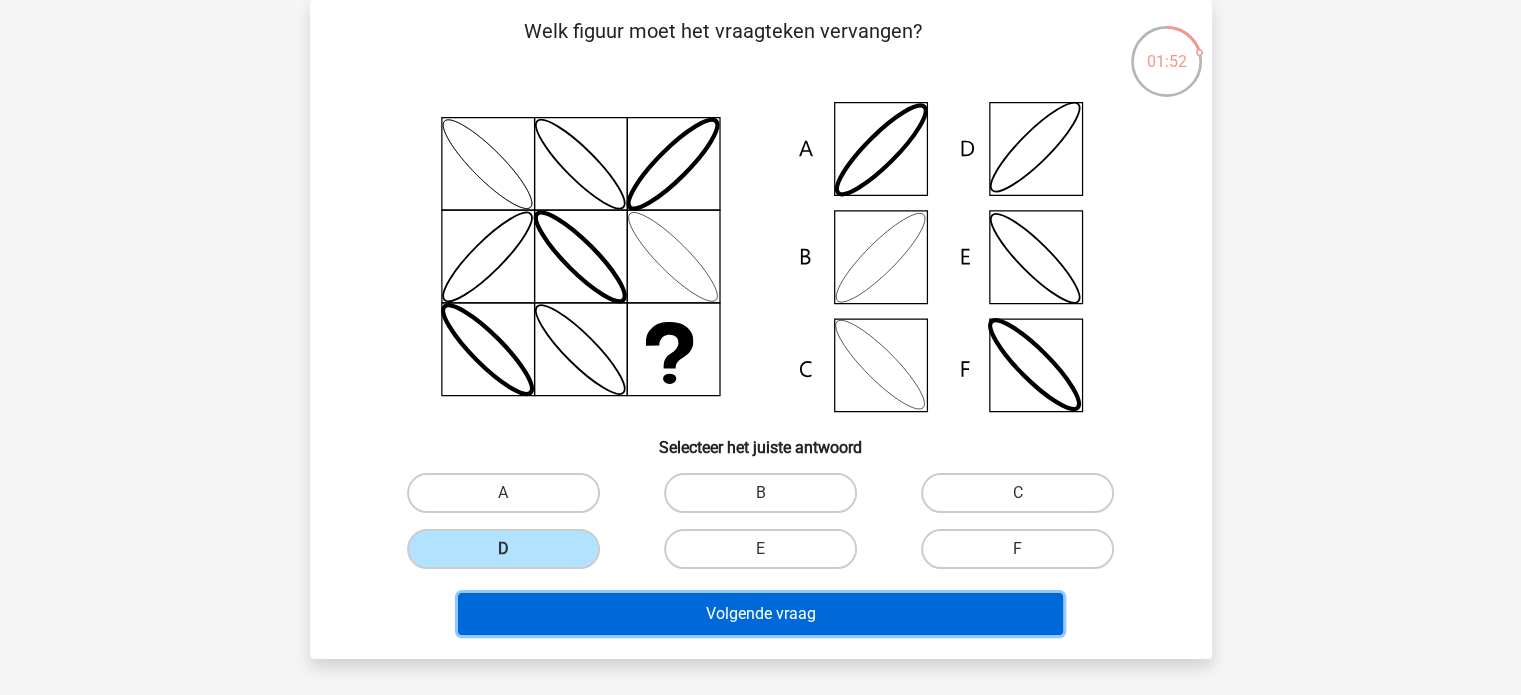 click on "Volgende vraag" at bounding box center [760, 614] 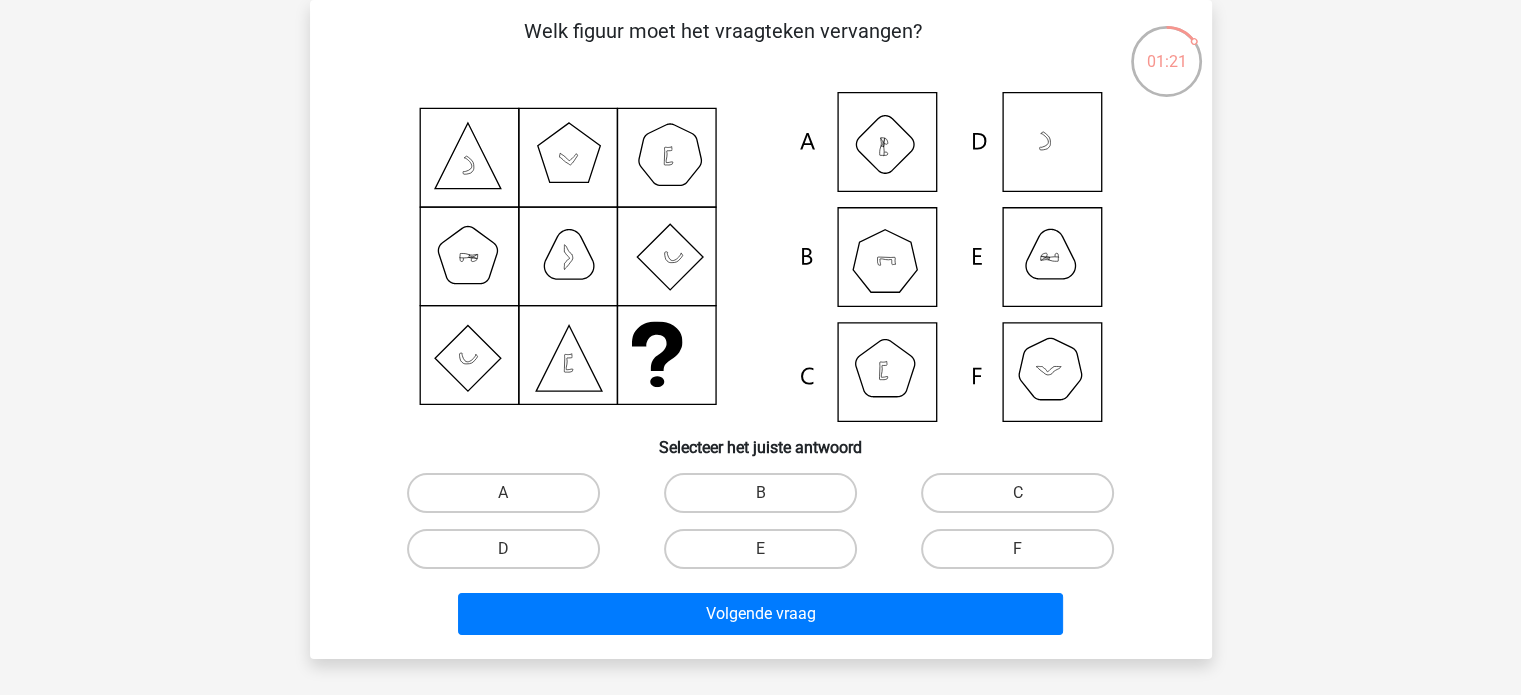click 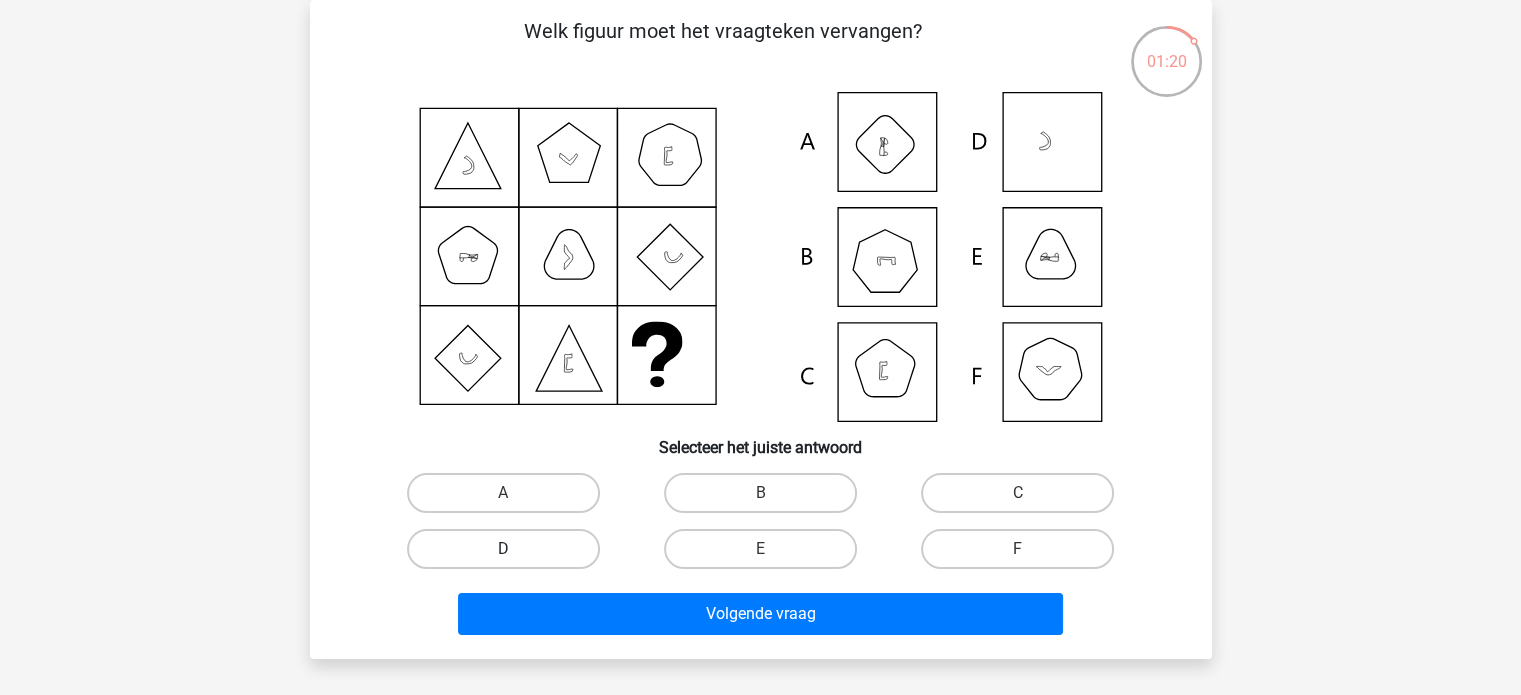 click on "D" at bounding box center (503, 549) 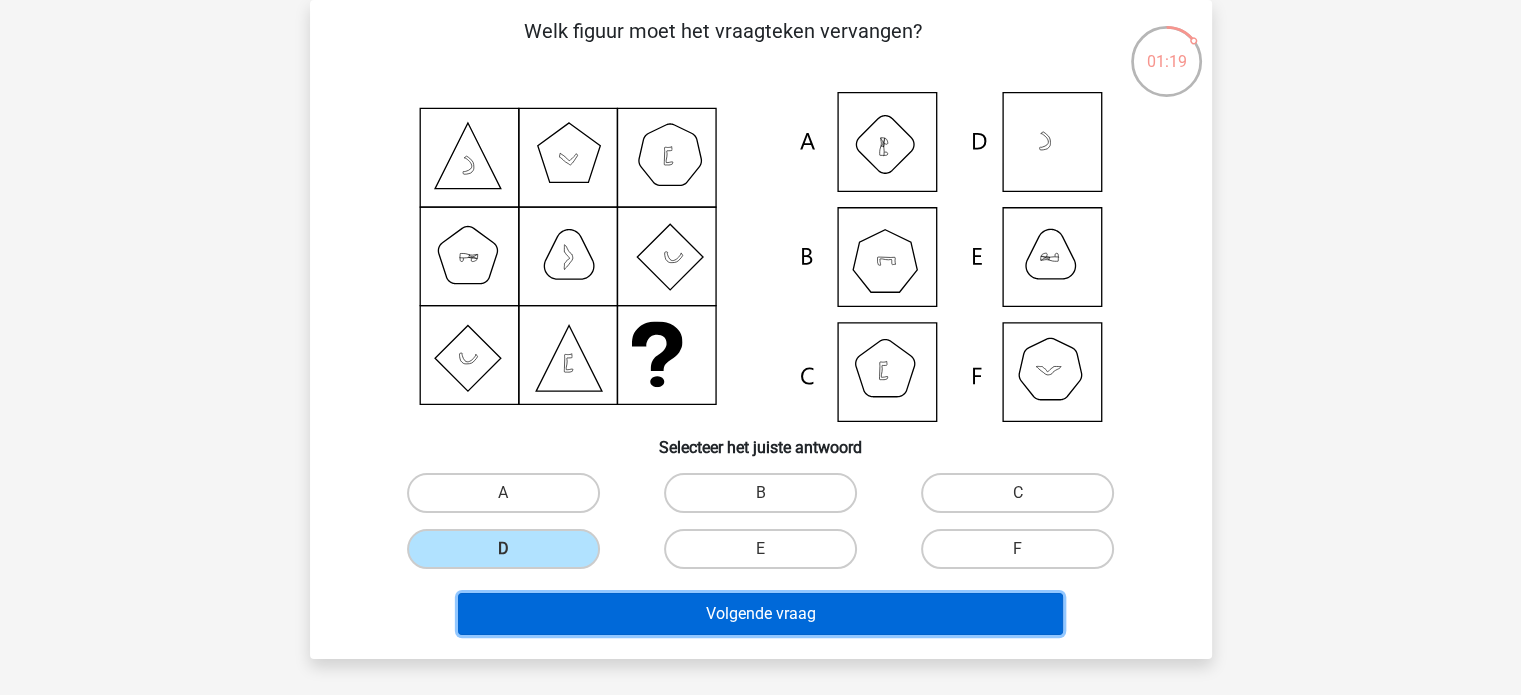 click on "Volgende vraag" at bounding box center (760, 614) 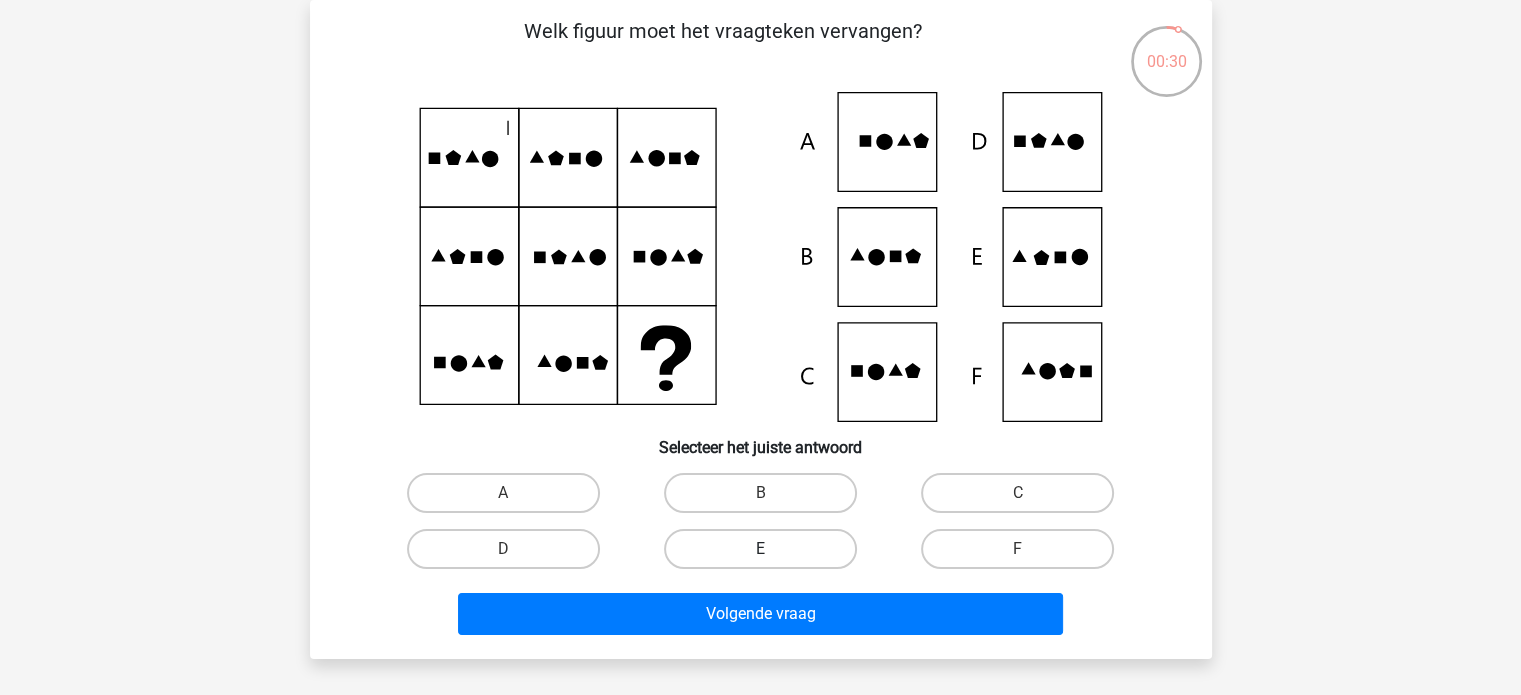 click on "E" at bounding box center [760, 549] 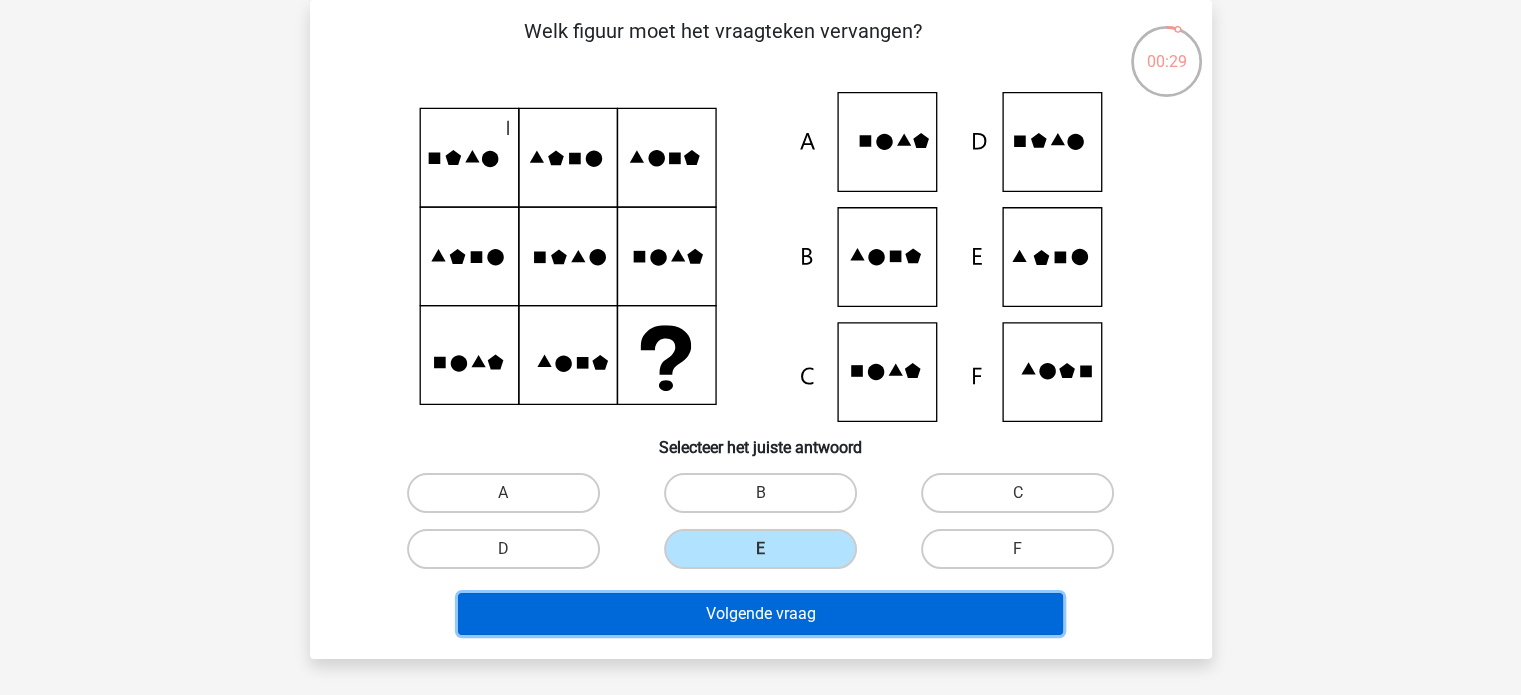 click on "Volgende vraag" at bounding box center (760, 614) 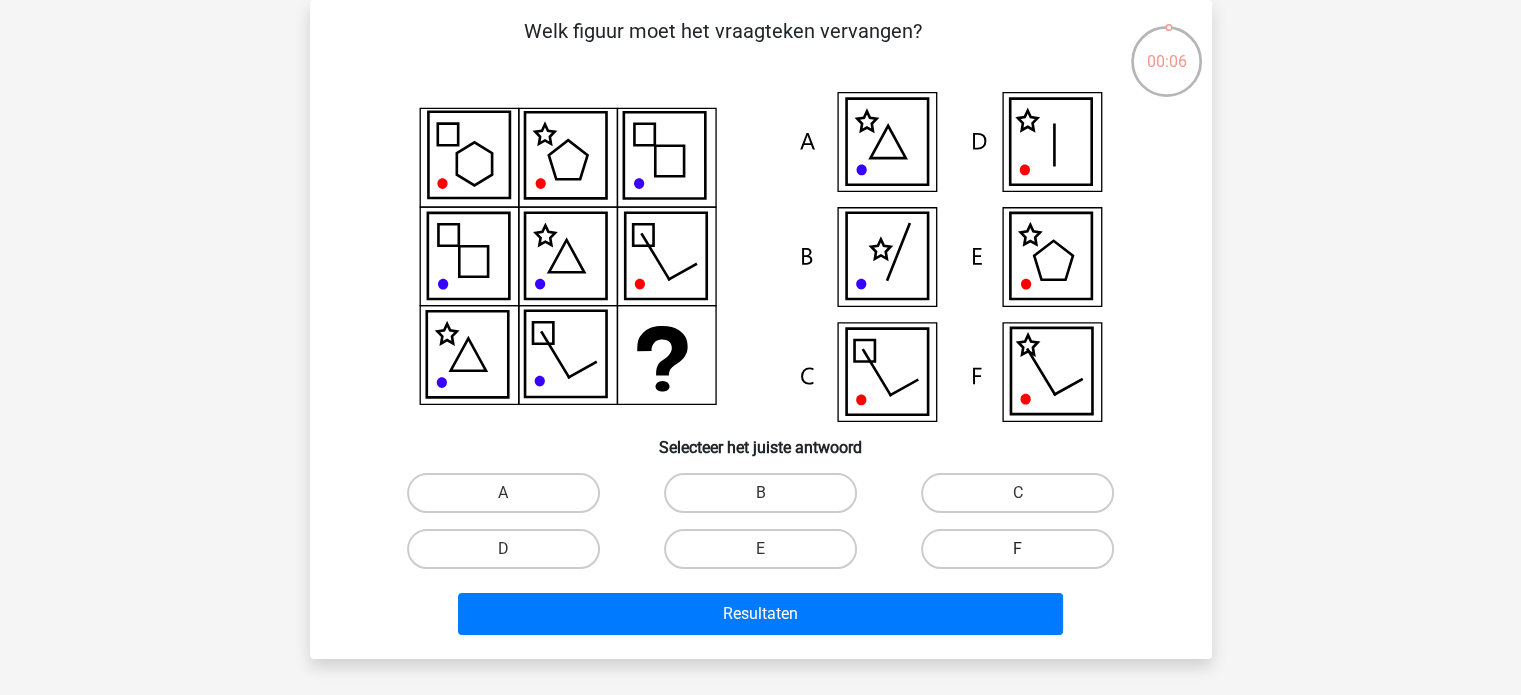 click on "F" at bounding box center (1017, 549) 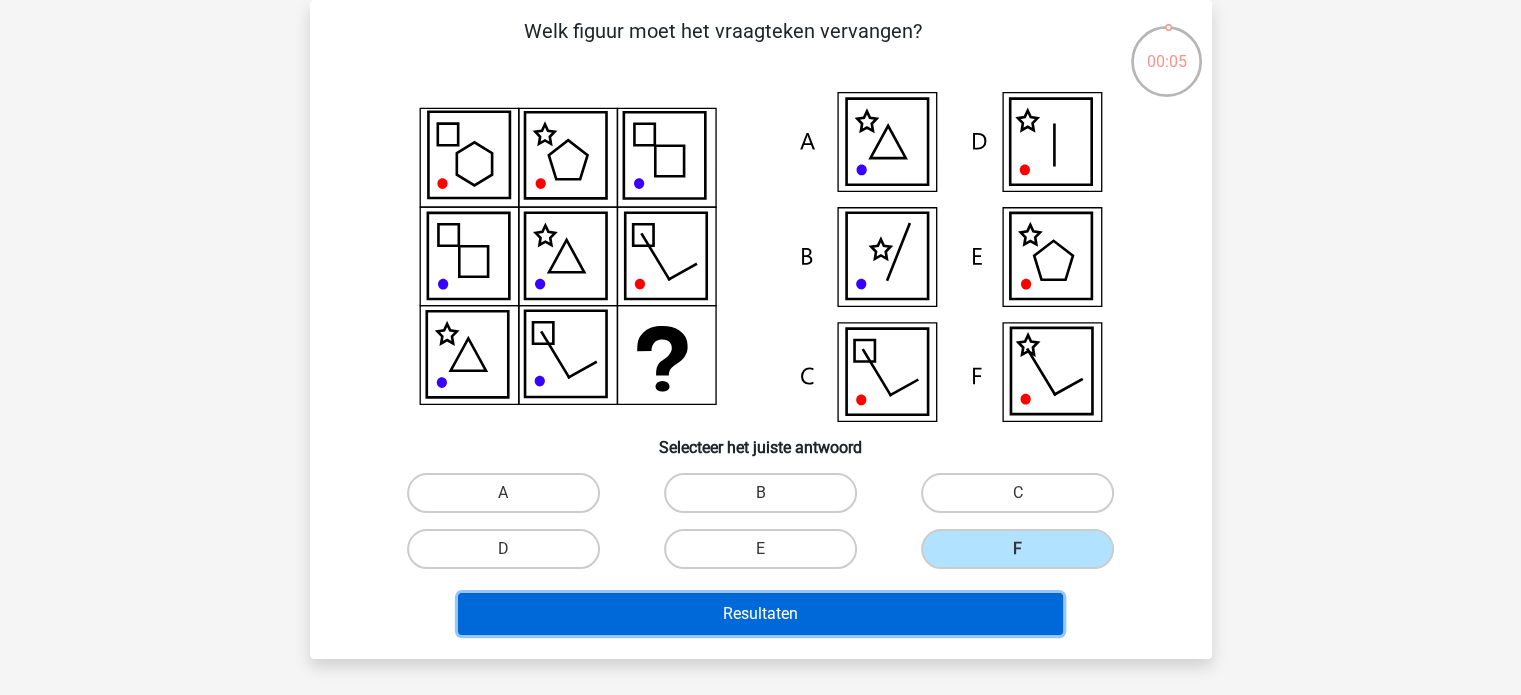 click on "Resultaten" at bounding box center [760, 614] 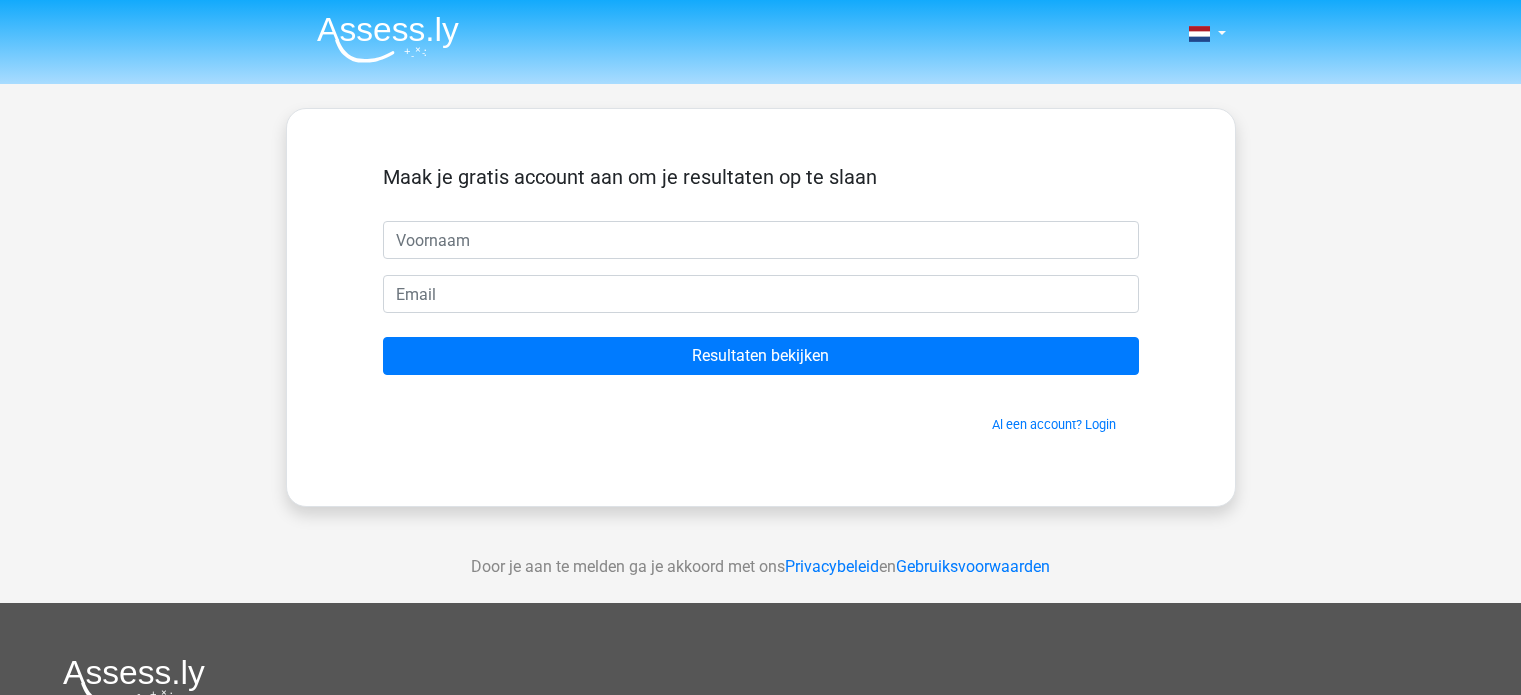 scroll, scrollTop: 0, scrollLeft: 0, axis: both 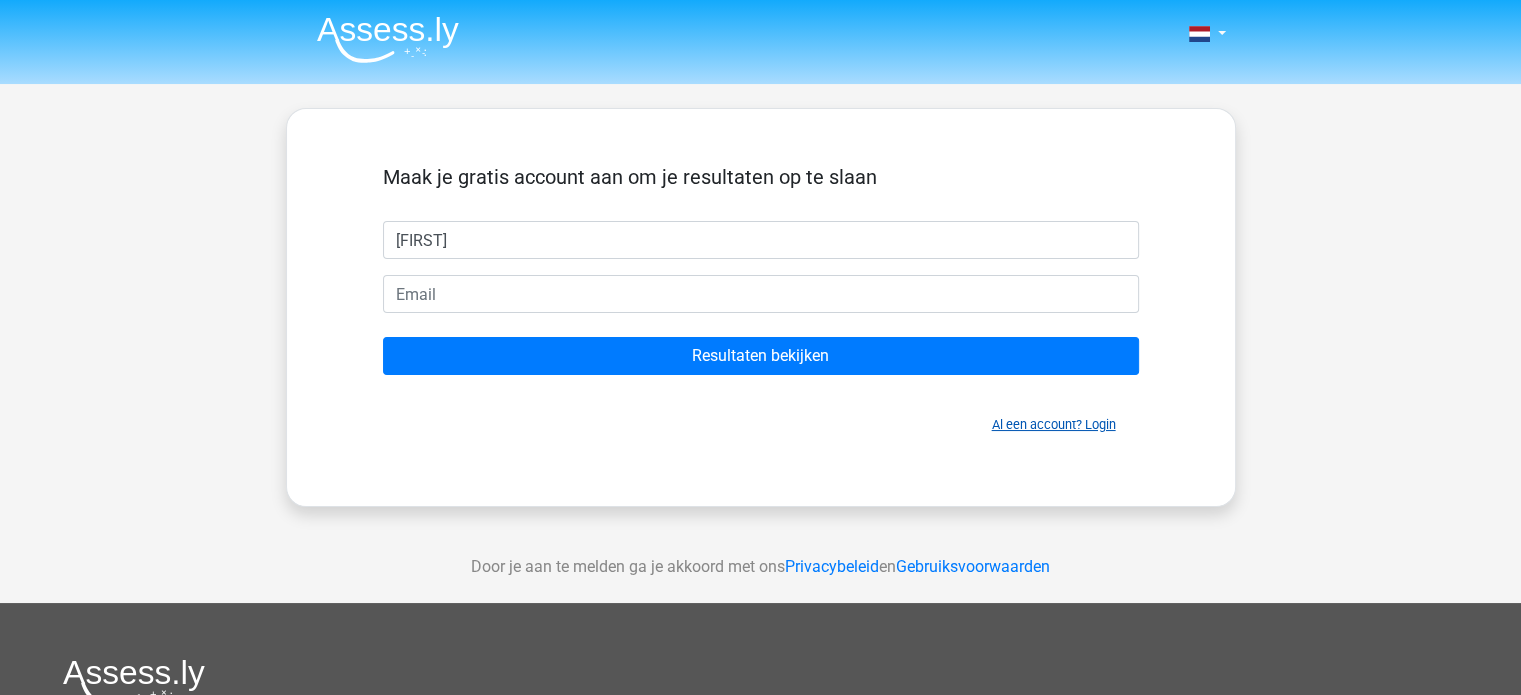 type on "[FIRST]" 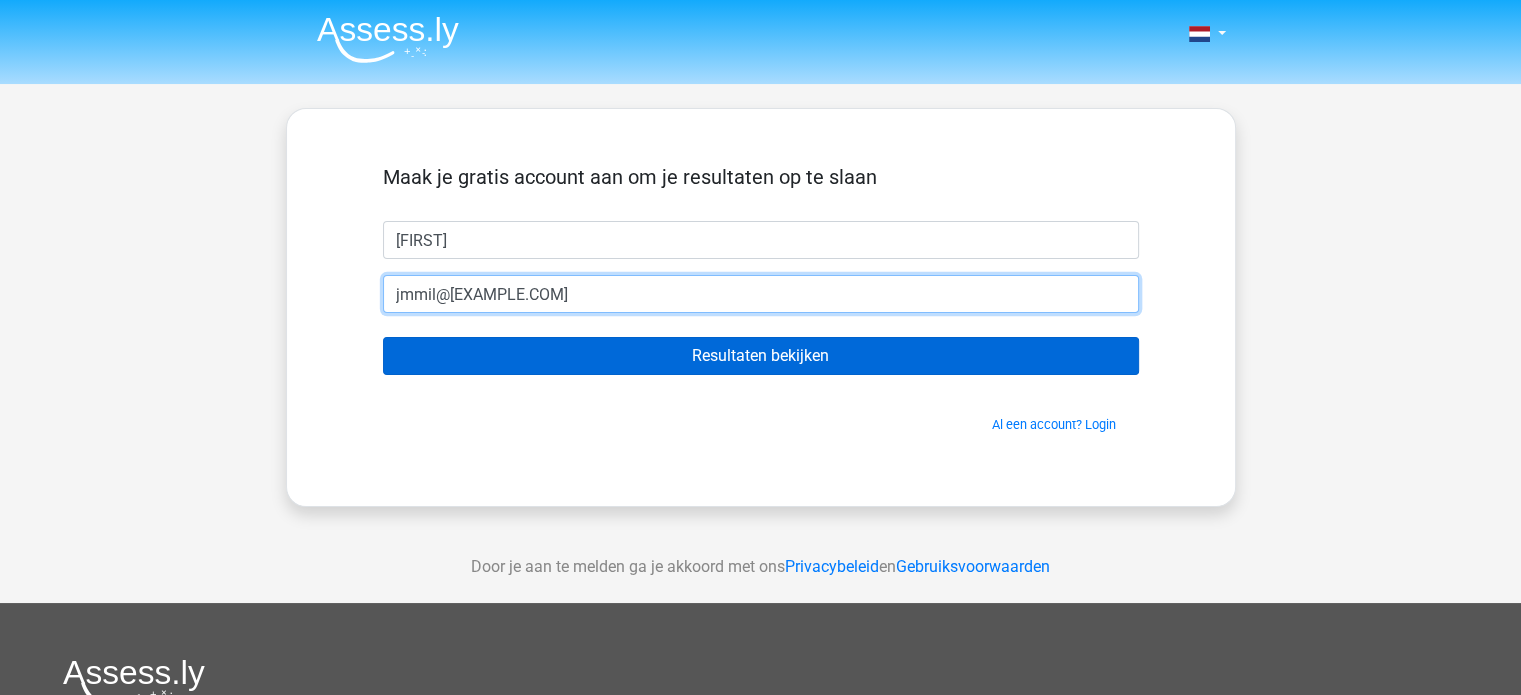 type on "jmmil@[EXAMPLE.COM]" 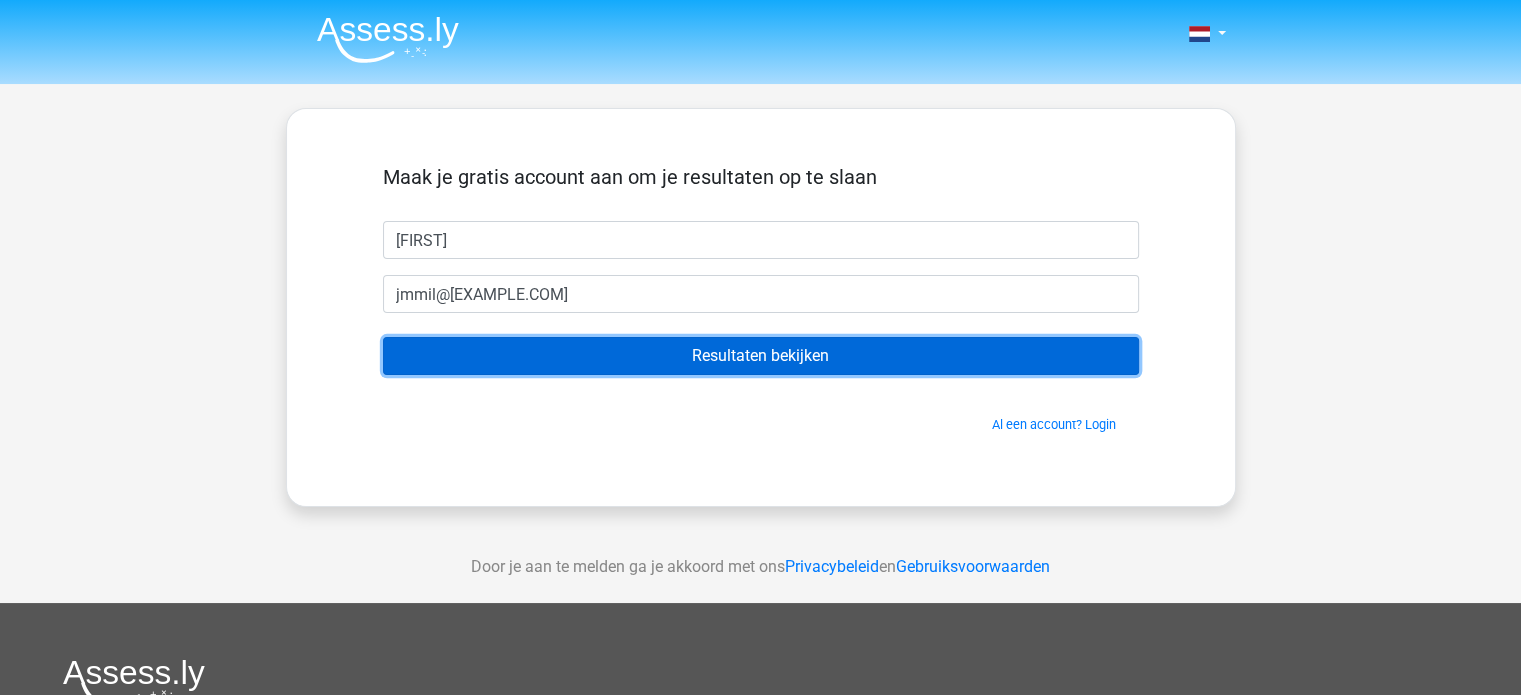 click on "Resultaten bekijken" at bounding box center (761, 356) 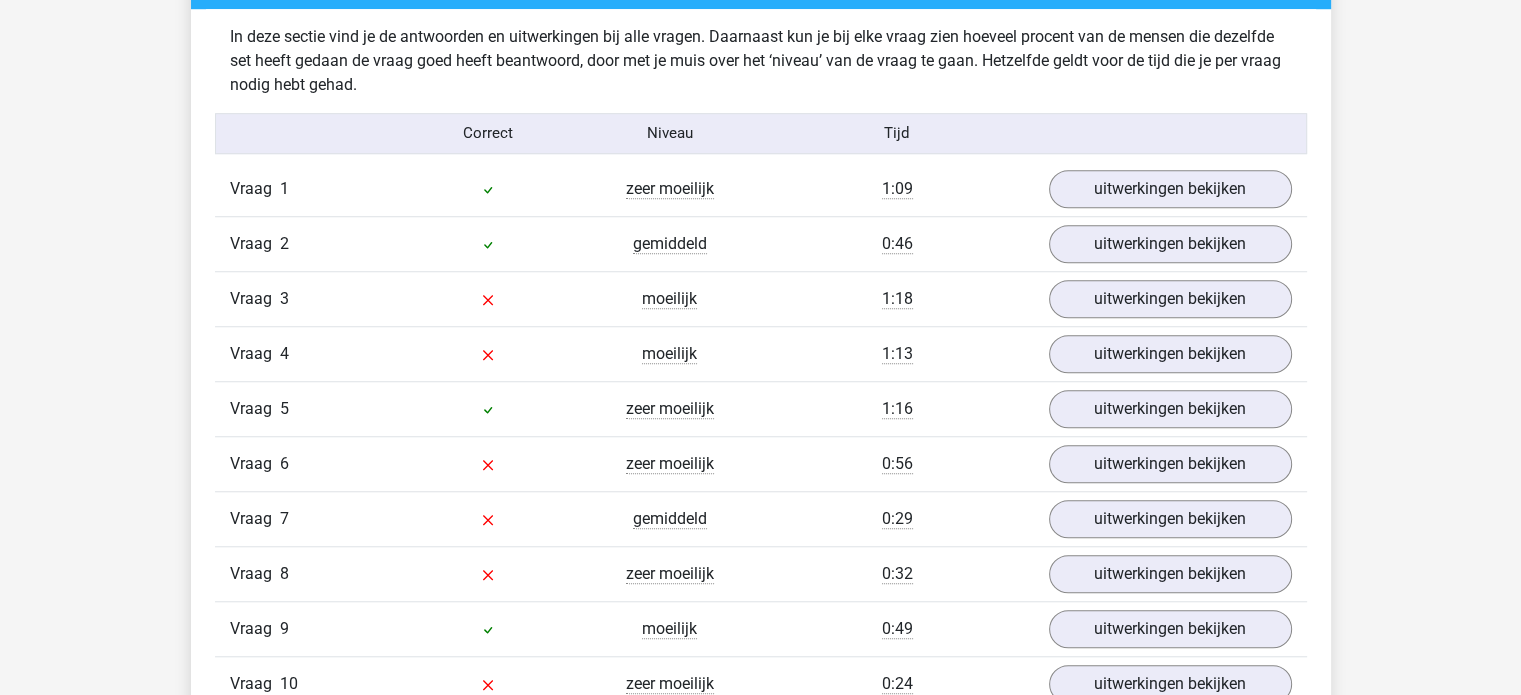 scroll, scrollTop: 1600, scrollLeft: 0, axis: vertical 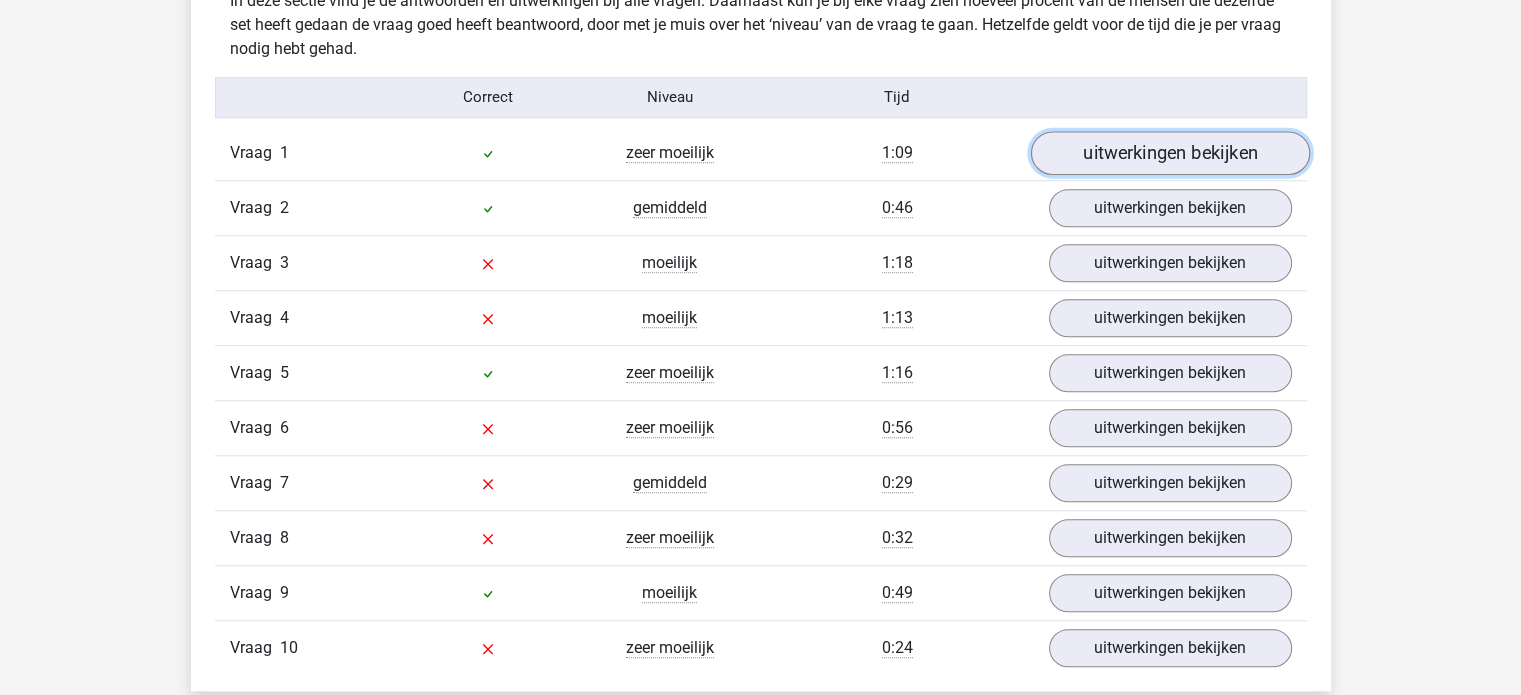click on "uitwerkingen bekijken" at bounding box center [1169, 153] 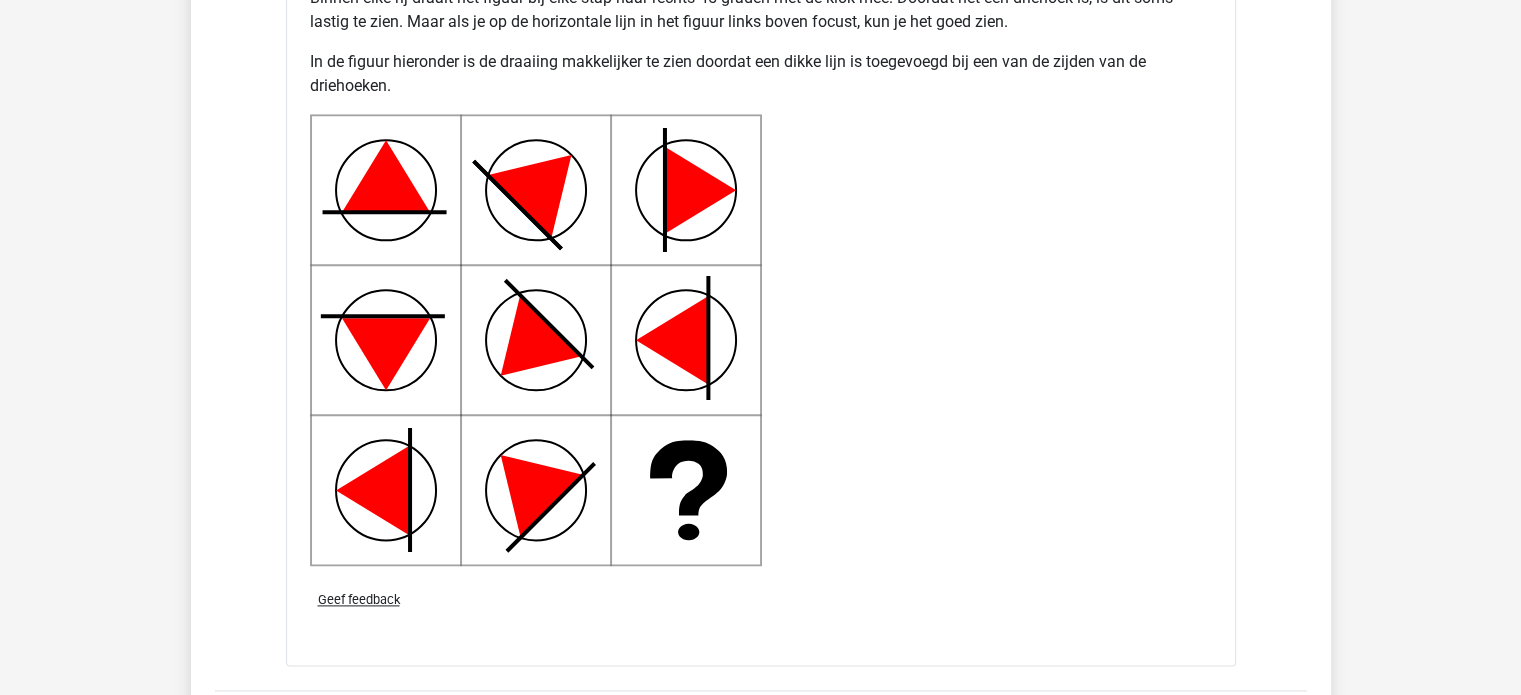 scroll, scrollTop: 2200, scrollLeft: 0, axis: vertical 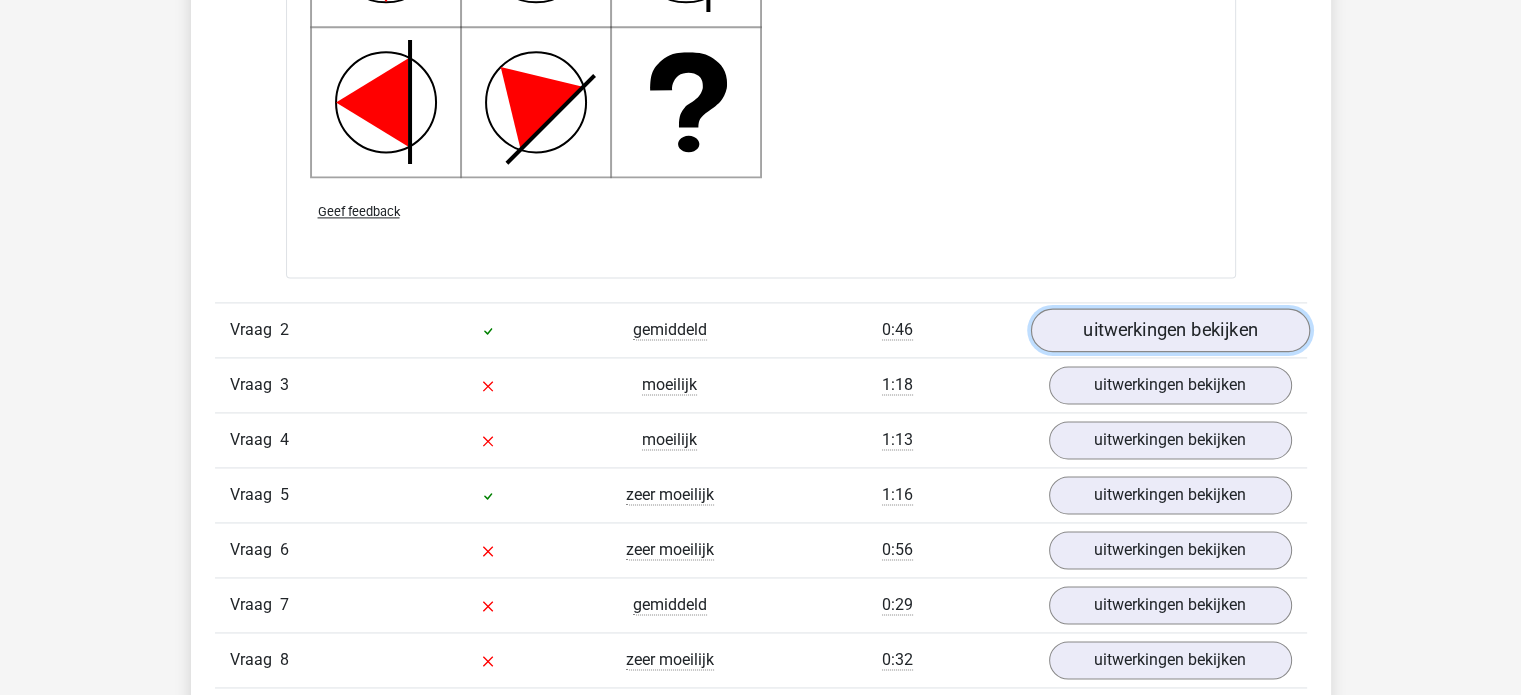 click on "uitwerkingen bekijken" at bounding box center (1169, 330) 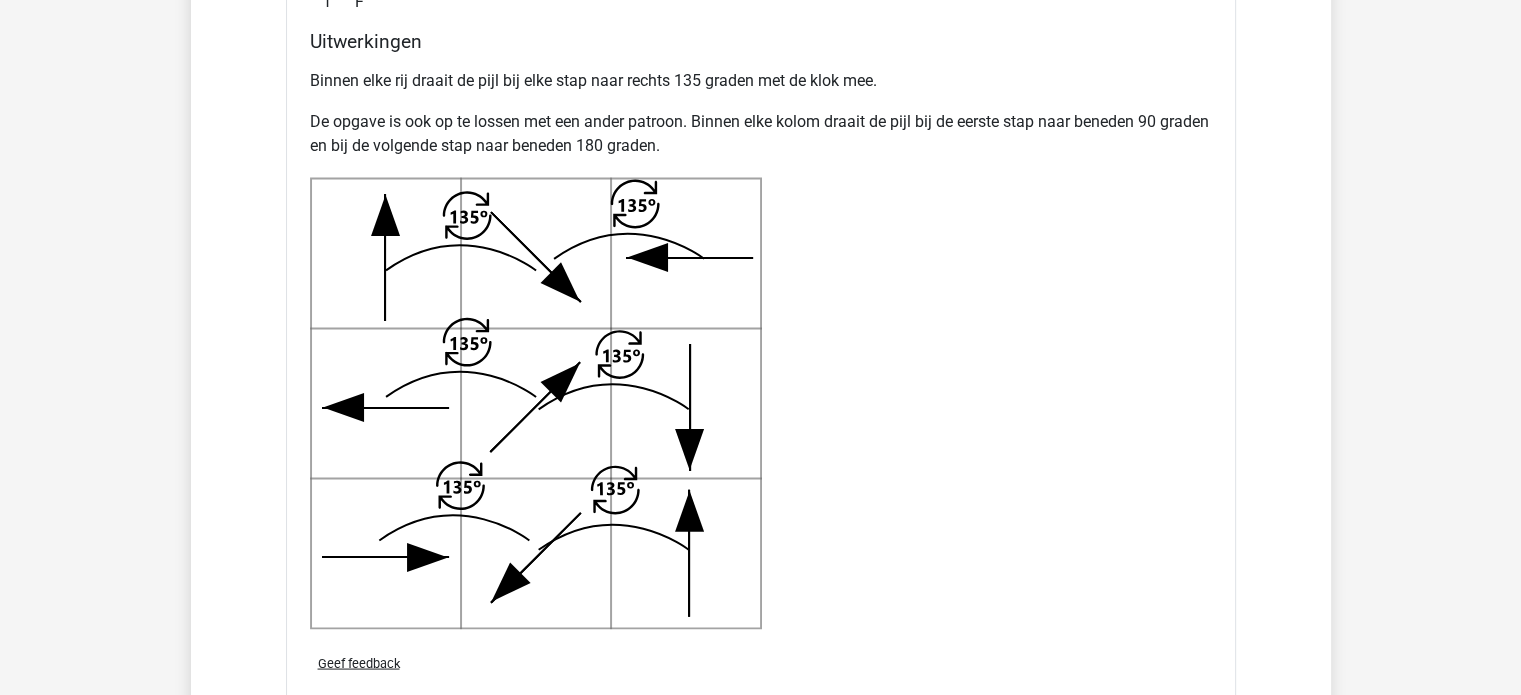 scroll, scrollTop: 4000, scrollLeft: 0, axis: vertical 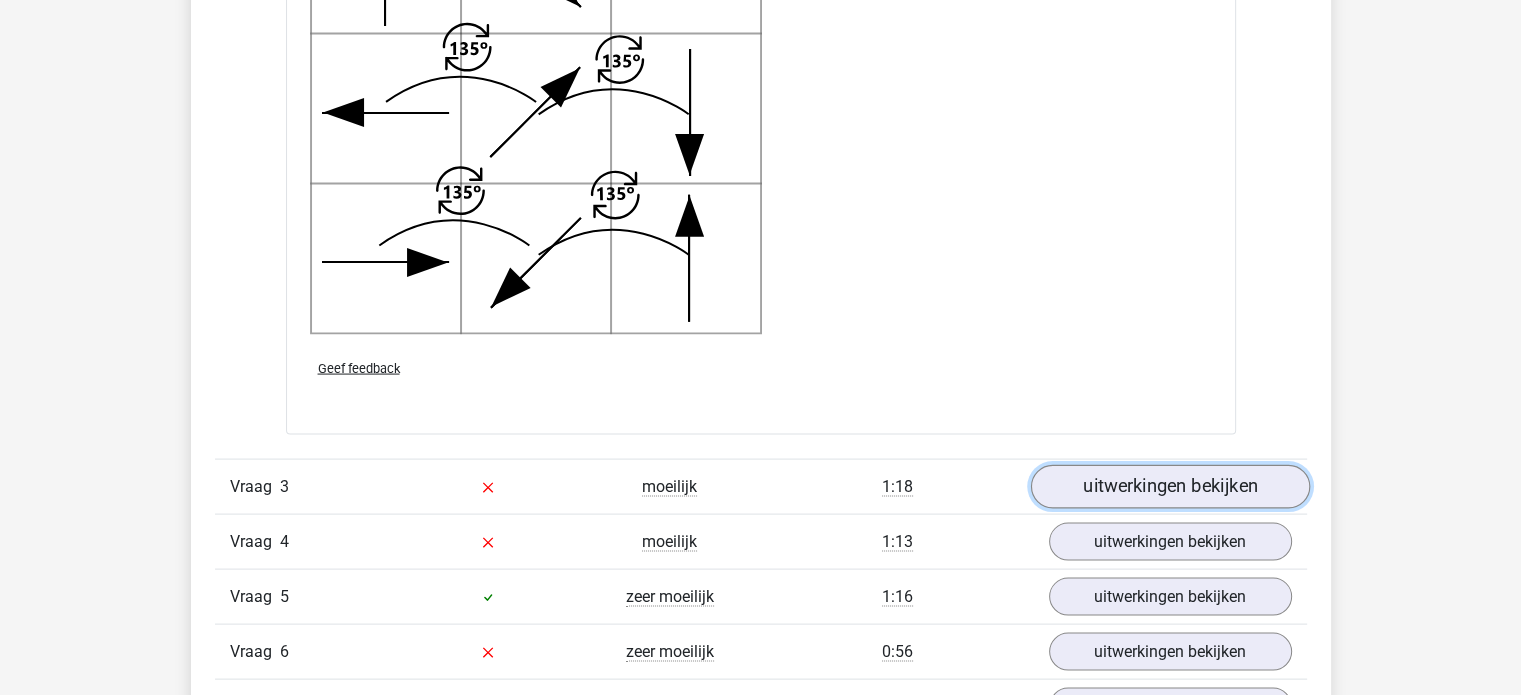 click on "uitwerkingen bekijken" at bounding box center (1169, 487) 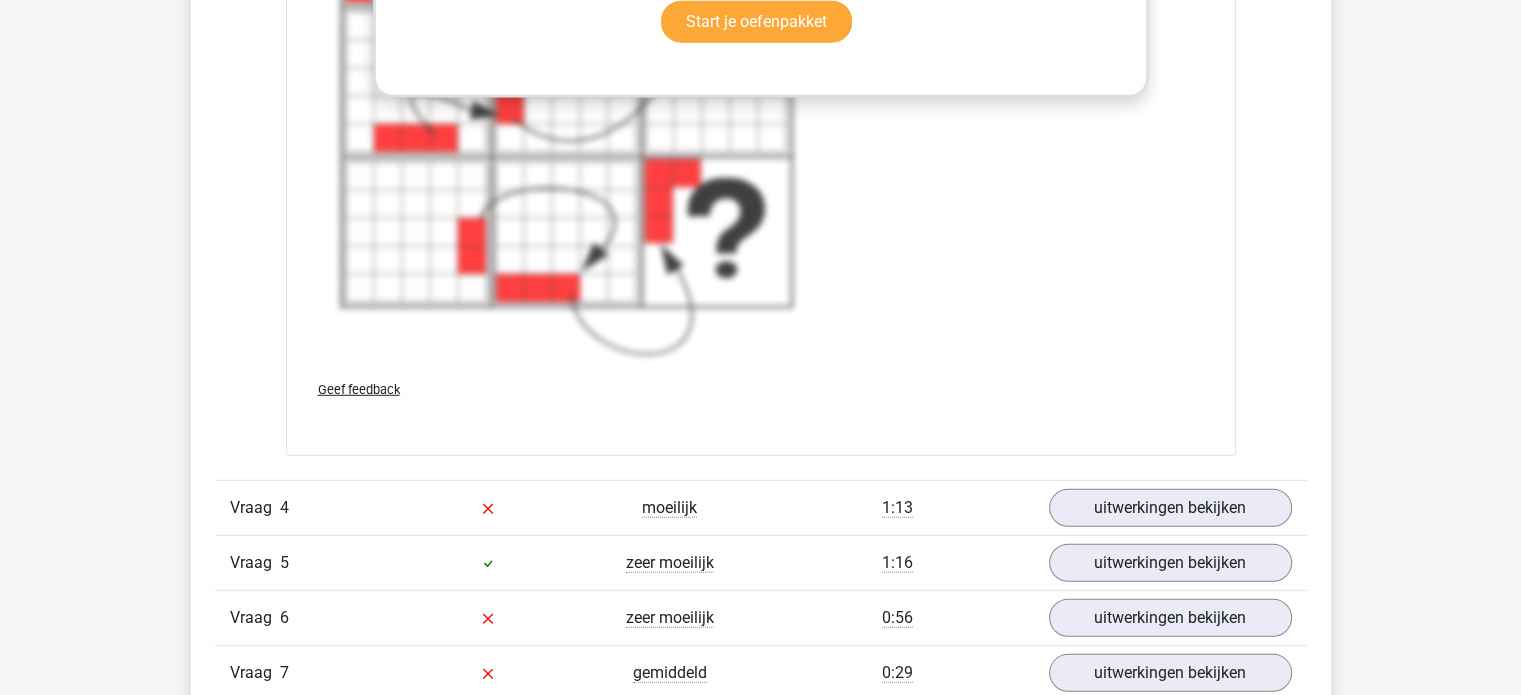 scroll, scrollTop: 5000, scrollLeft: 0, axis: vertical 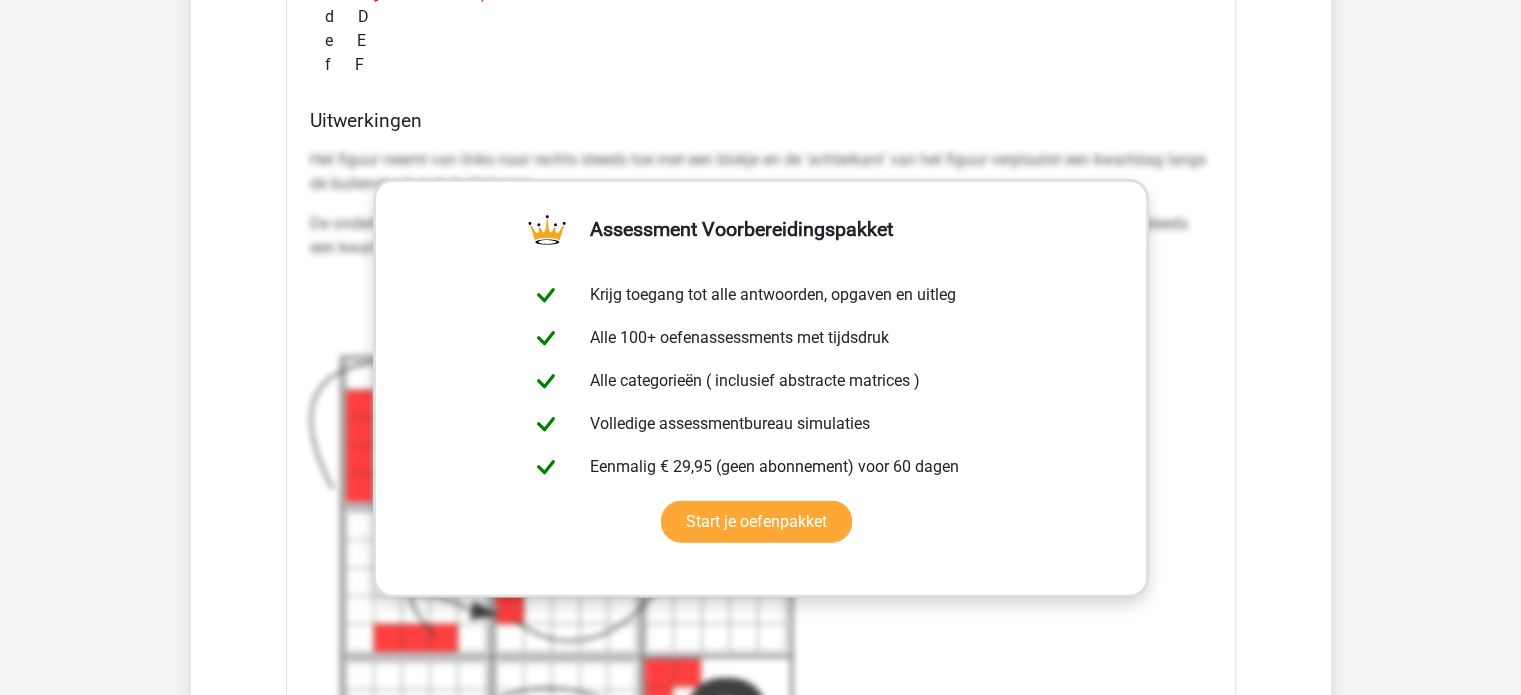 click on "Het figuur neemt van links naar rechts steeds toe met een blokje en de 'achterkant' van het figuur verplaatst een kwartslag langs de buitenste rij met de klok mee." at bounding box center [761, 172] 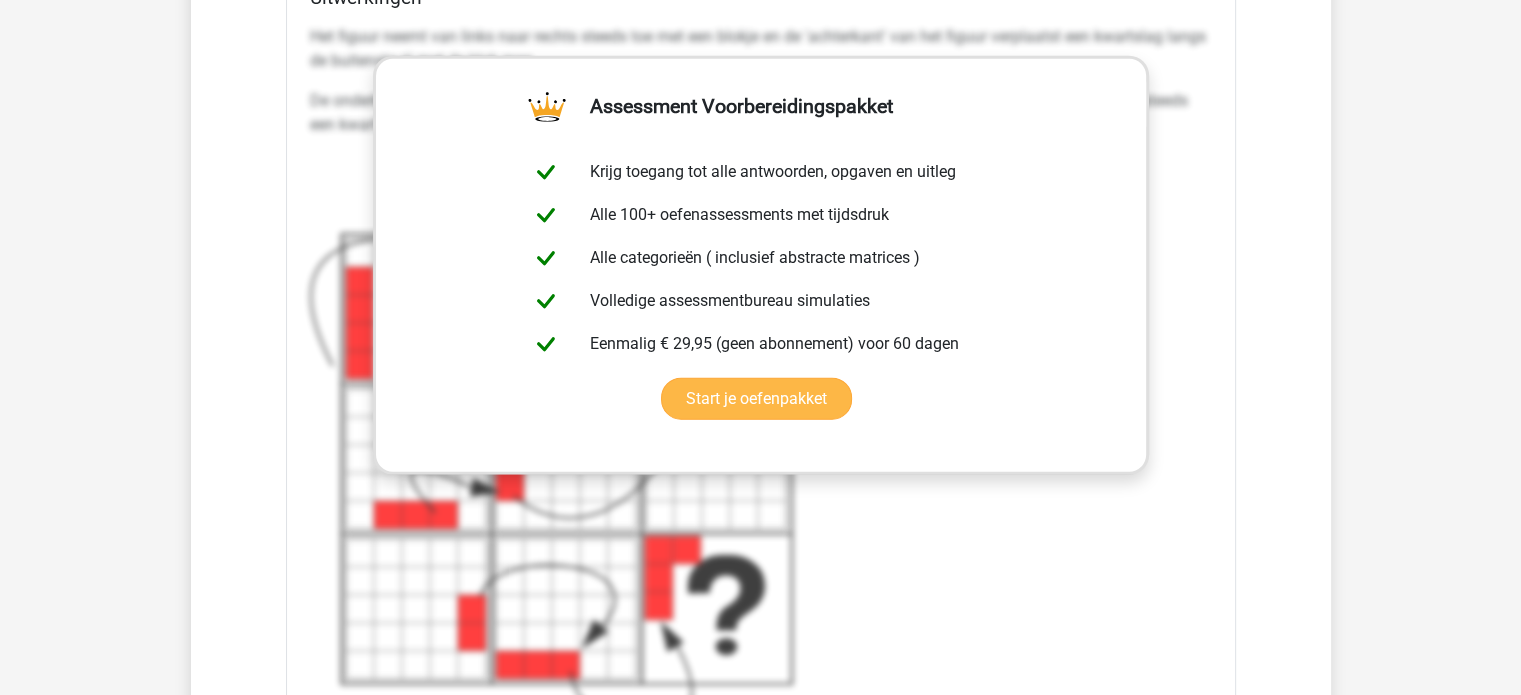 scroll, scrollTop: 5000, scrollLeft: 0, axis: vertical 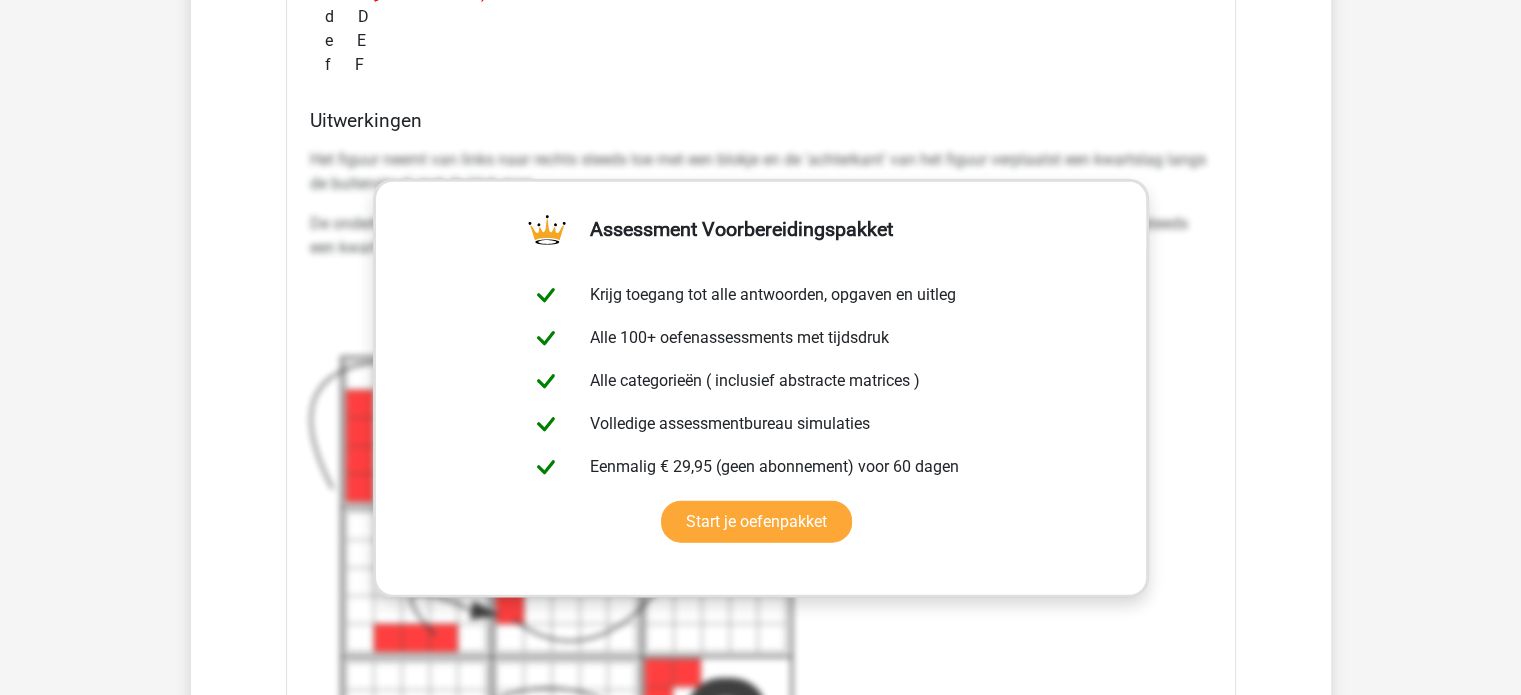click on "Het figuur neemt van links naar rechts steeds toe met een blokje en de 'achterkant' van het figuur verplaatst een kwartslag langs de buitenste rij met de klok mee." at bounding box center (761, 172) 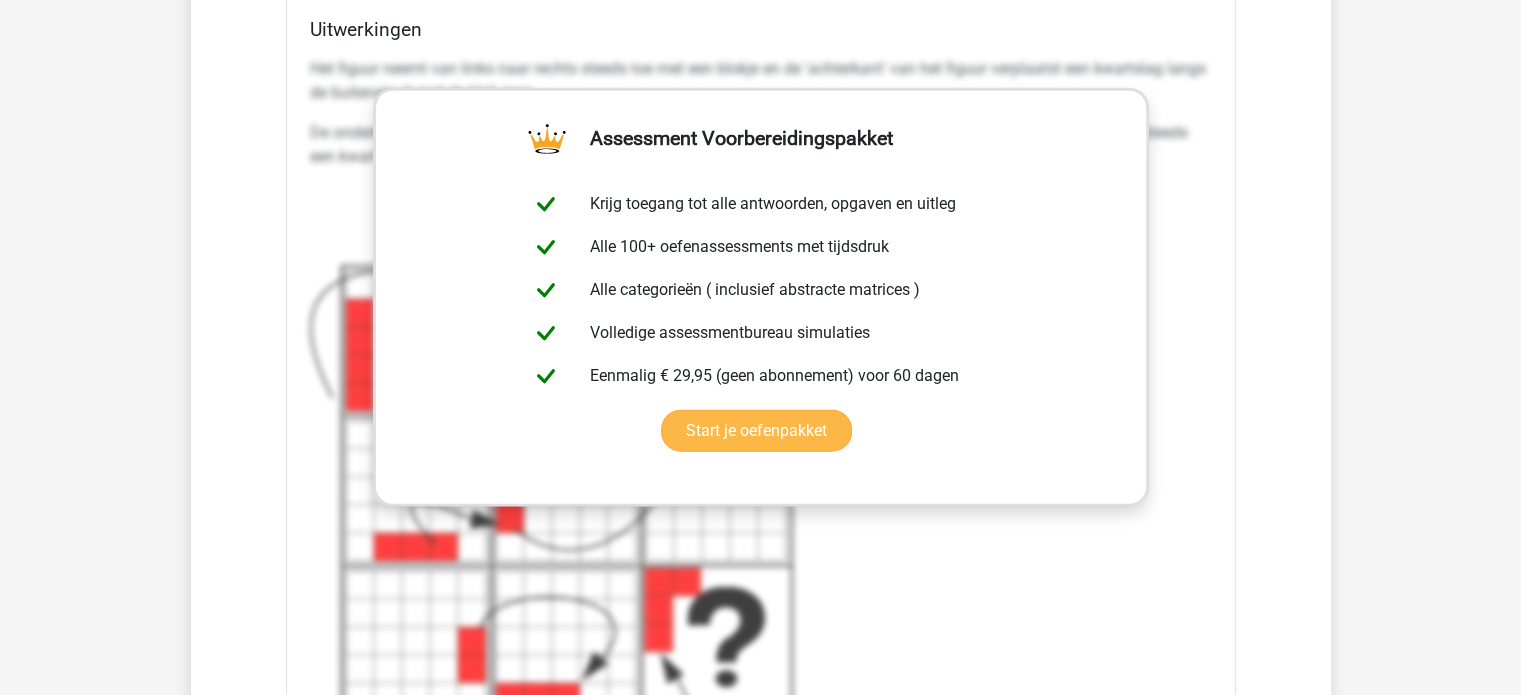 scroll, scrollTop: 5200, scrollLeft: 0, axis: vertical 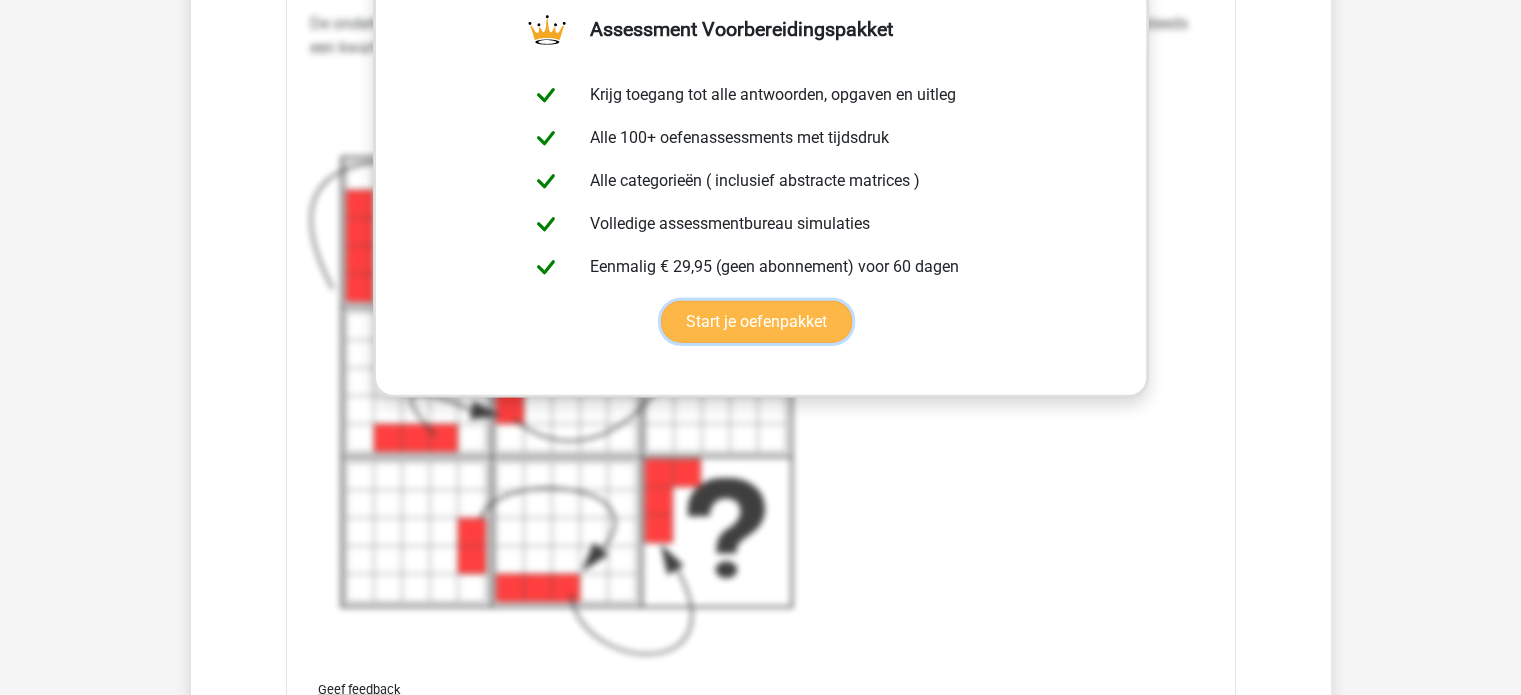 click on "Start je oefenpakket" at bounding box center (756, 322) 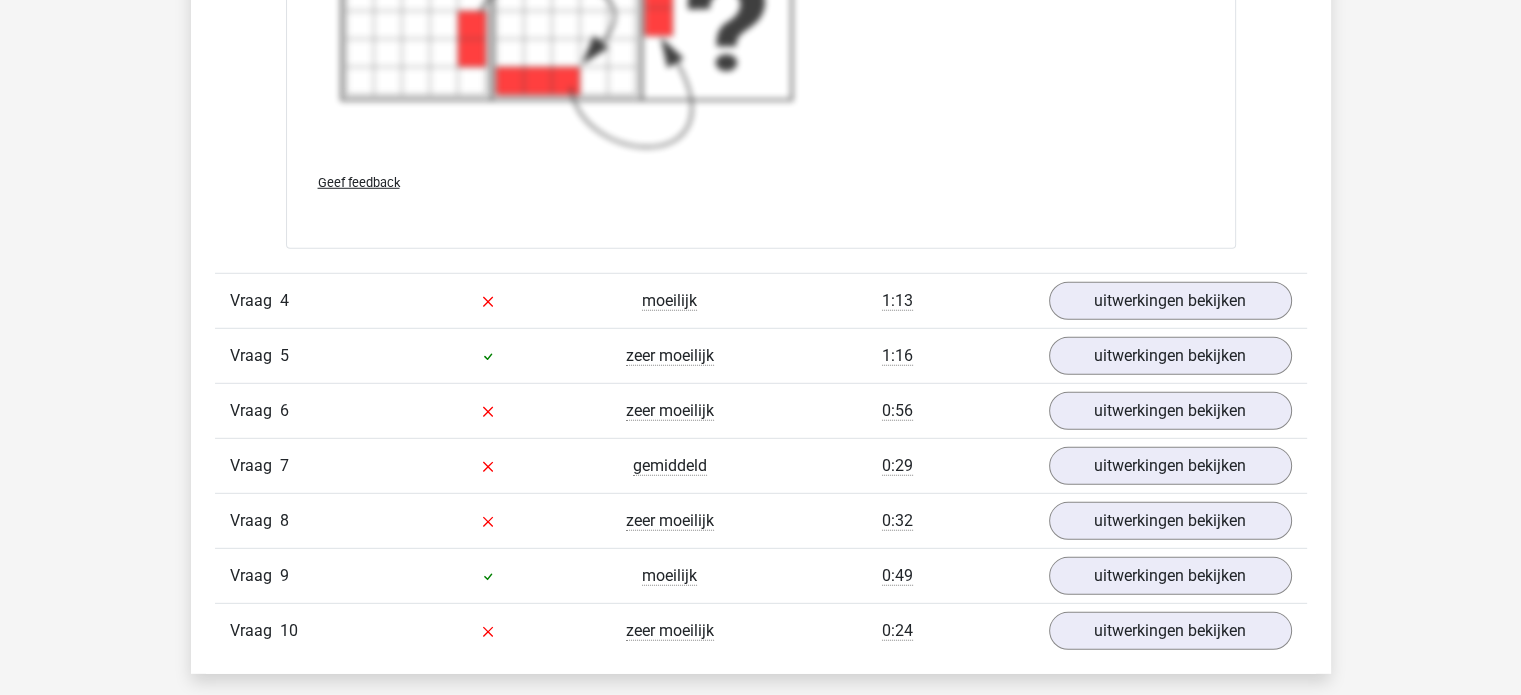 scroll, scrollTop: 5900, scrollLeft: 0, axis: vertical 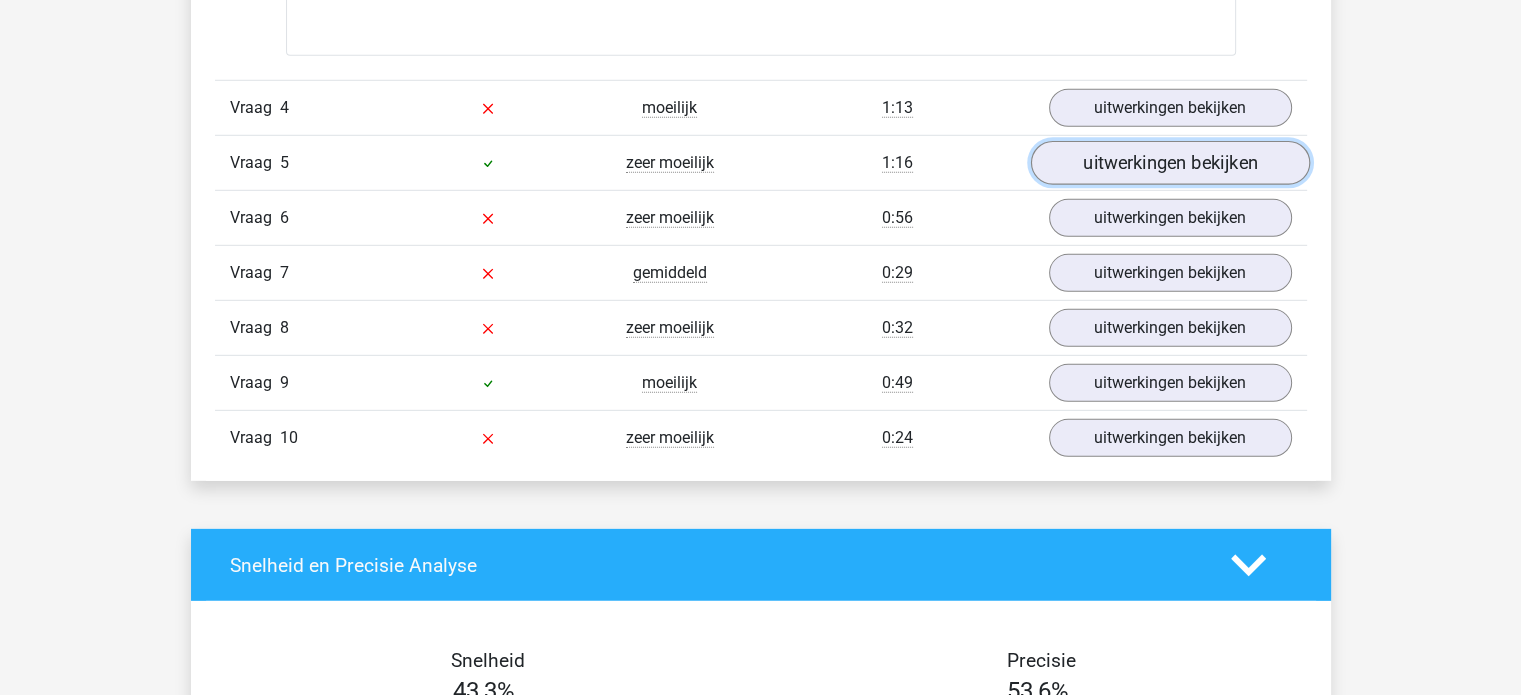 click on "uitwerkingen bekijken" at bounding box center [1169, 164] 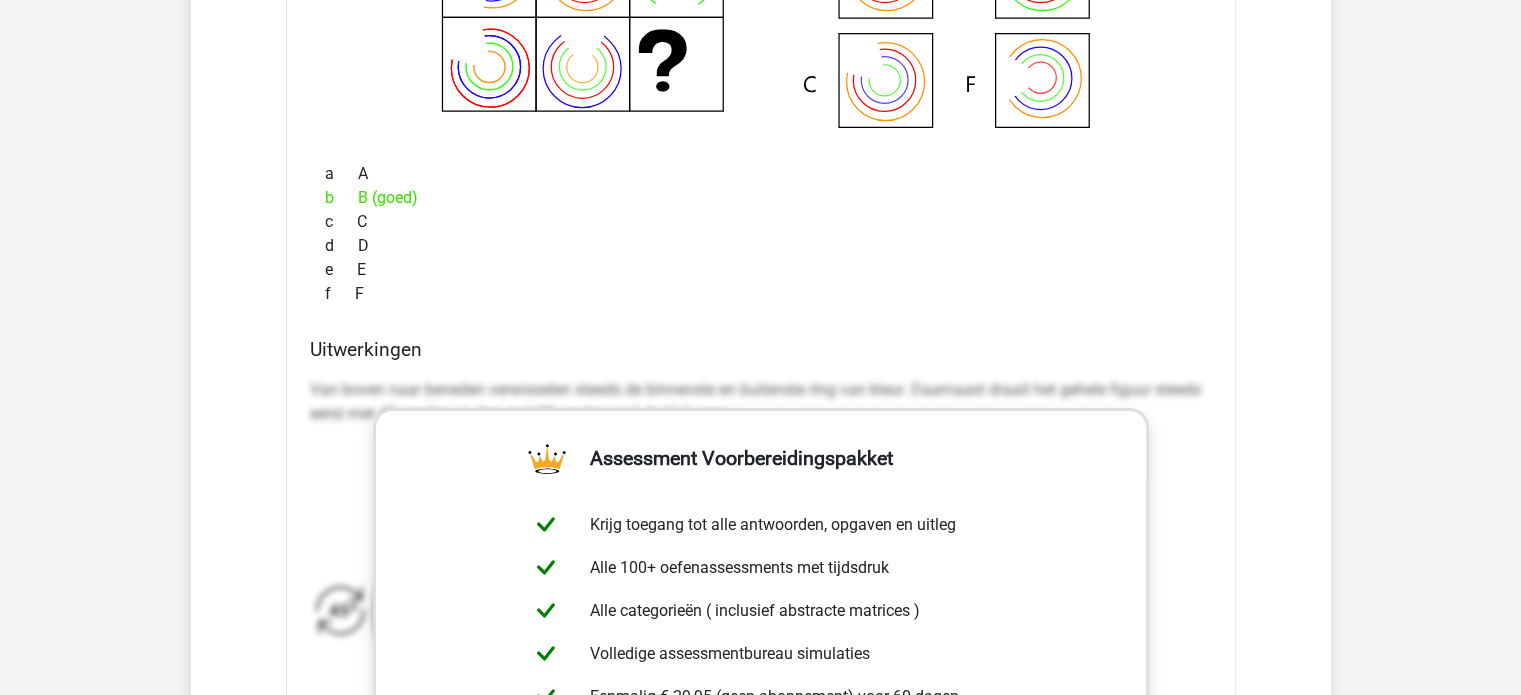 scroll, scrollTop: 6500, scrollLeft: 0, axis: vertical 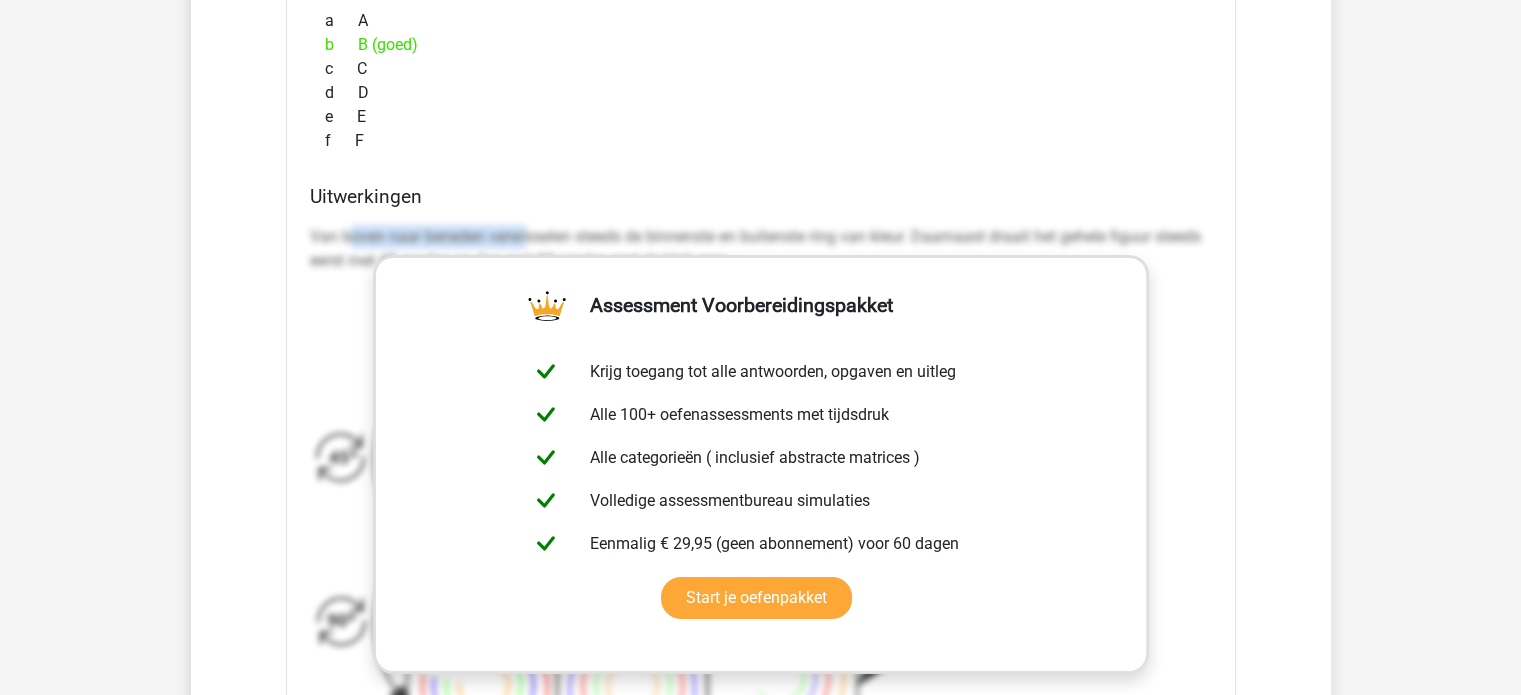 drag, startPoint x: 349, startPoint y: 234, endPoint x: 524, endPoint y: 234, distance: 175 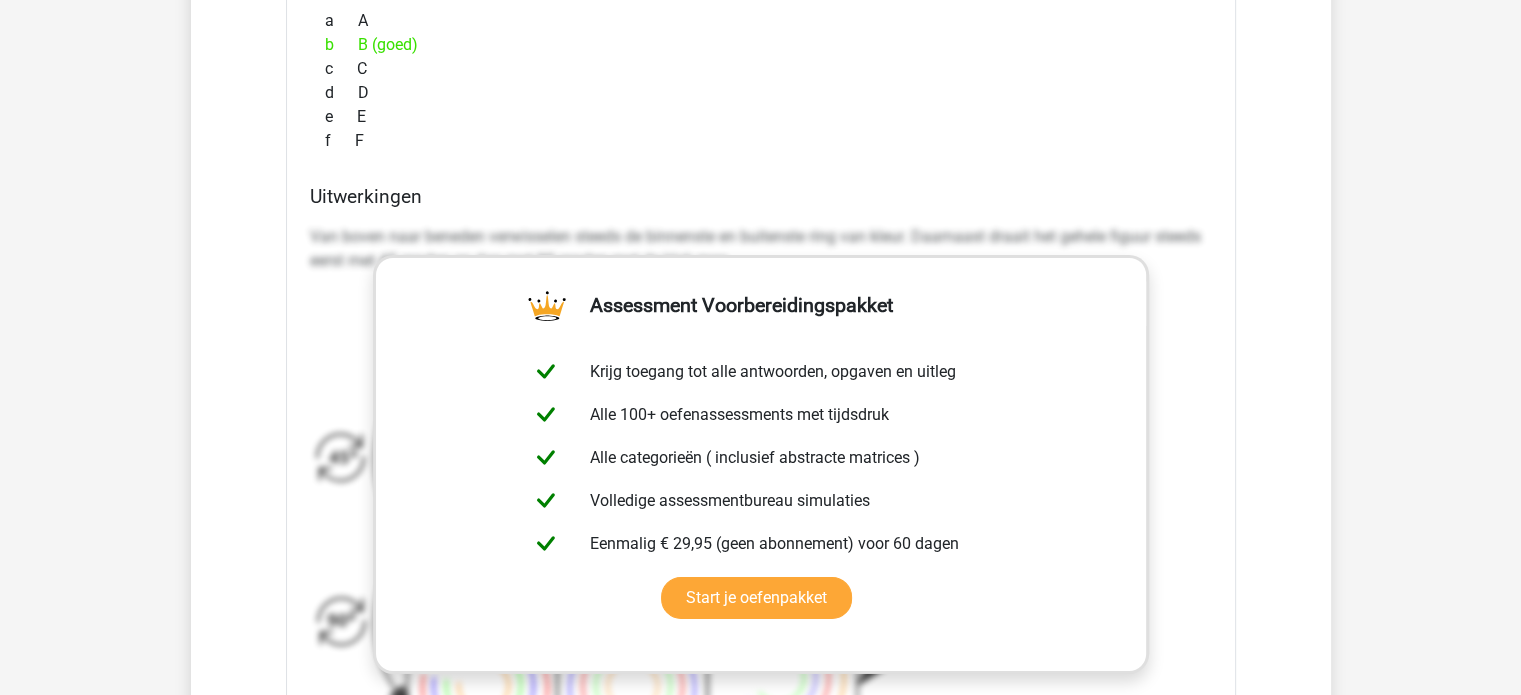click on "Van boven naar beneden verwisselen steeds de binnenste en buitenste ring van kleur. Daarnaast draait het gehele figuur steeds eerst met 45 graden en dan met 90 graden met de klok mee." at bounding box center [761, 249] 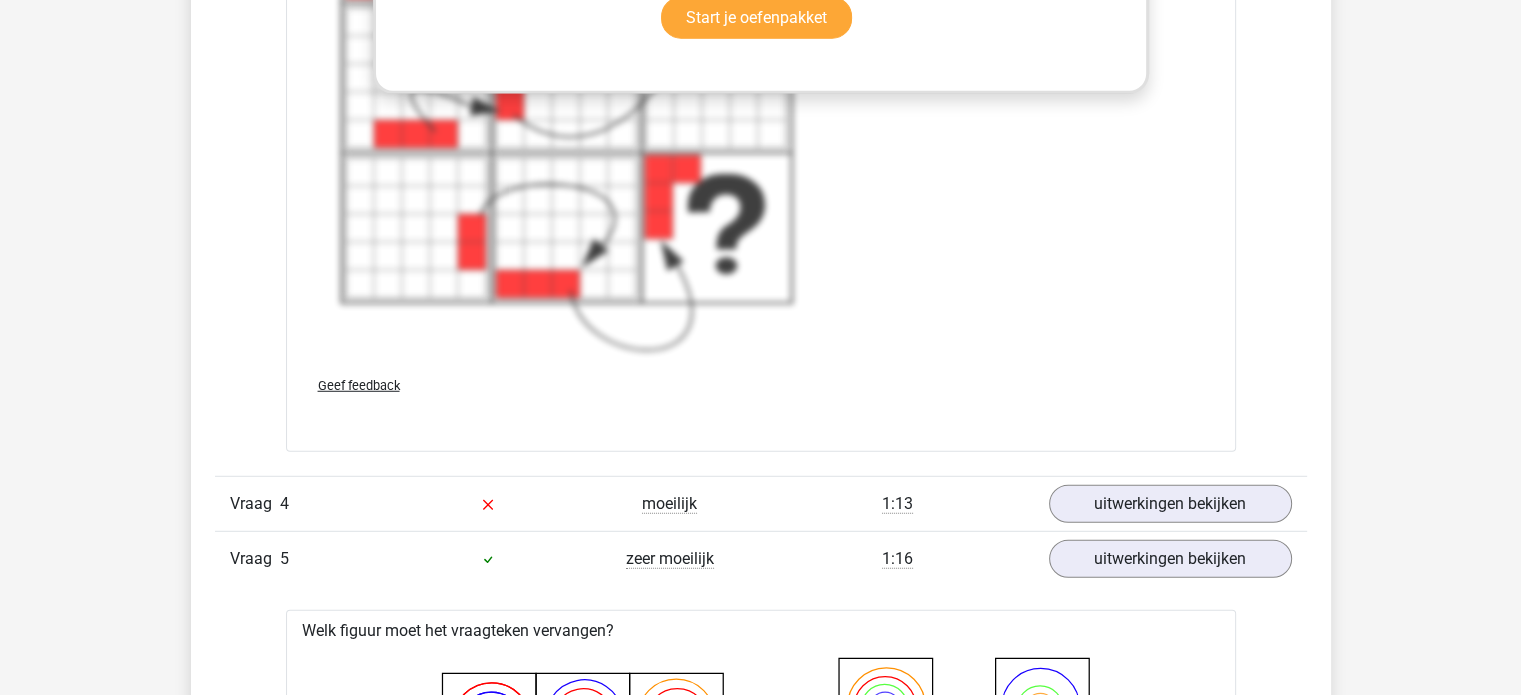 scroll, scrollTop: 5600, scrollLeft: 0, axis: vertical 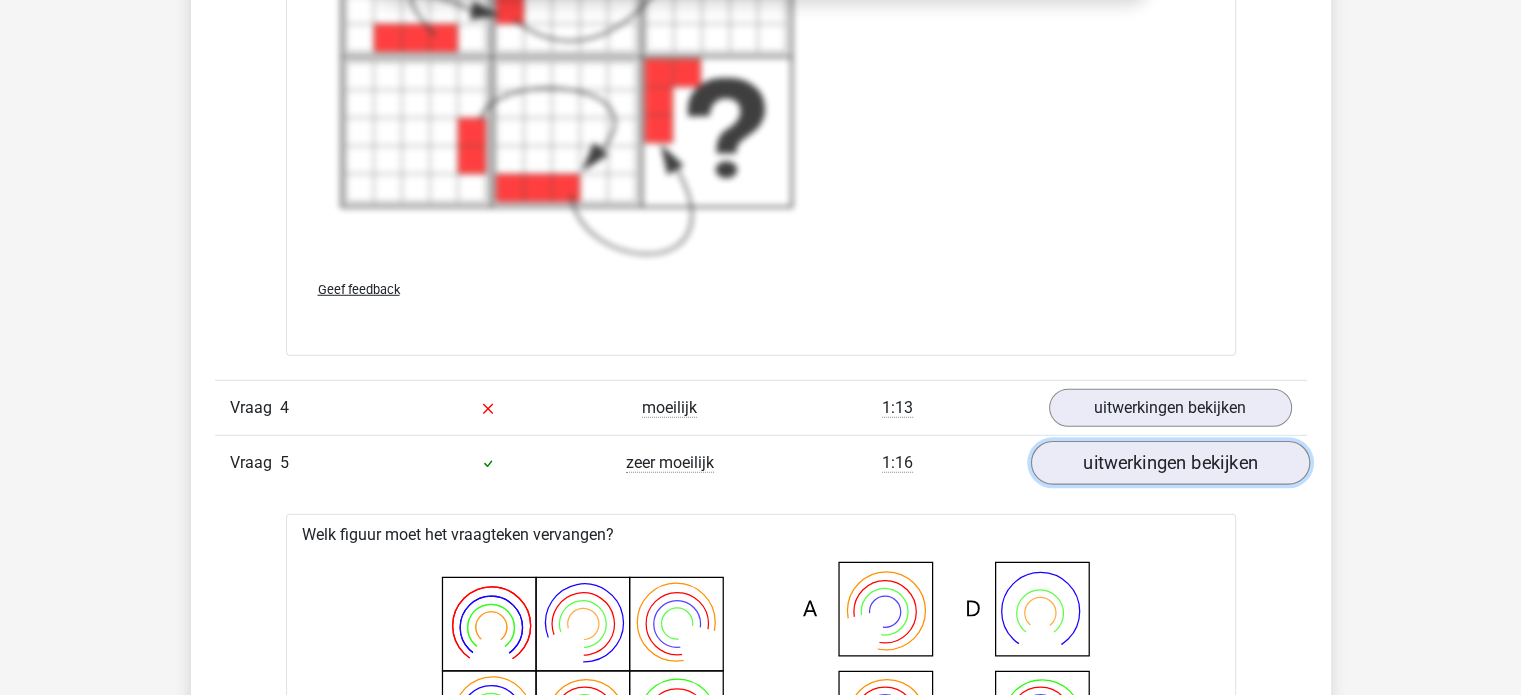 click on "uitwerkingen bekijken" at bounding box center [1169, 464] 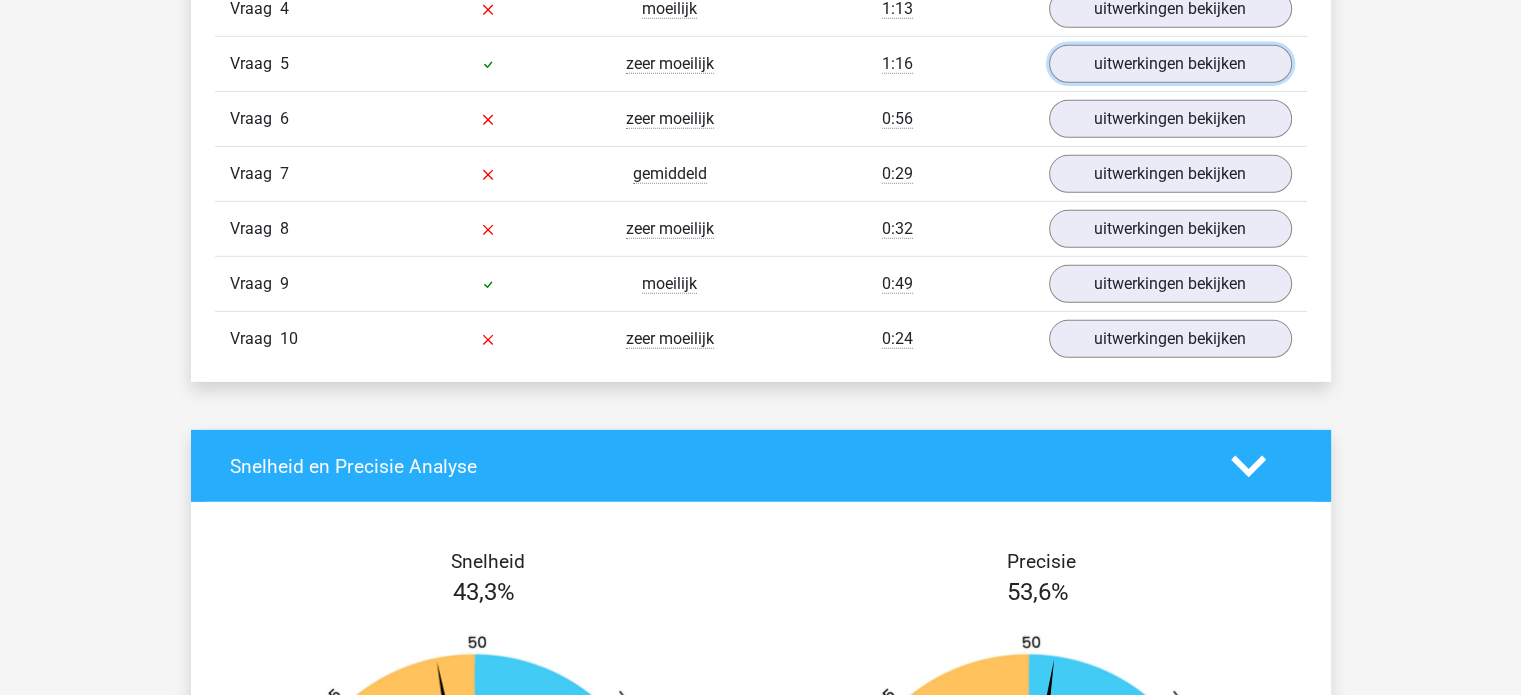 scroll, scrollTop: 6000, scrollLeft: 0, axis: vertical 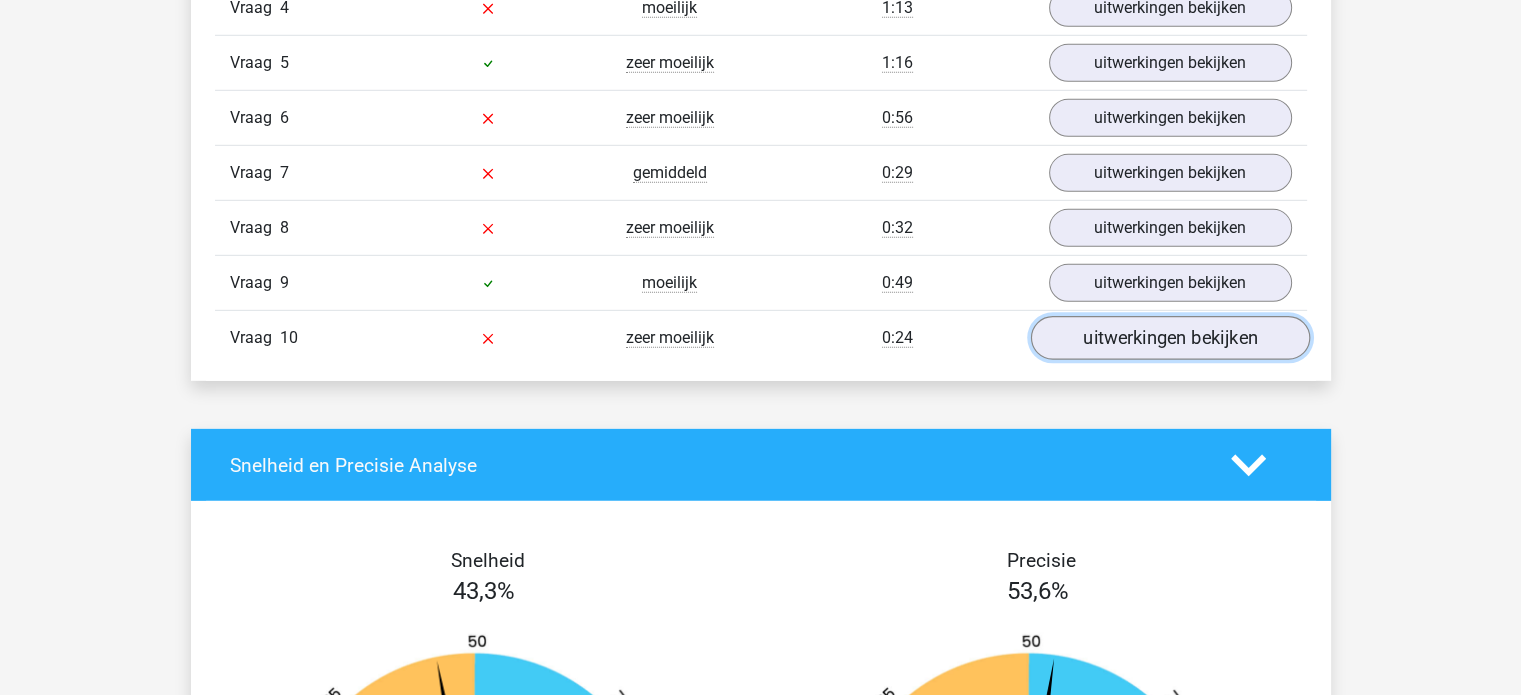 click on "uitwerkingen bekijken" at bounding box center [1169, 339] 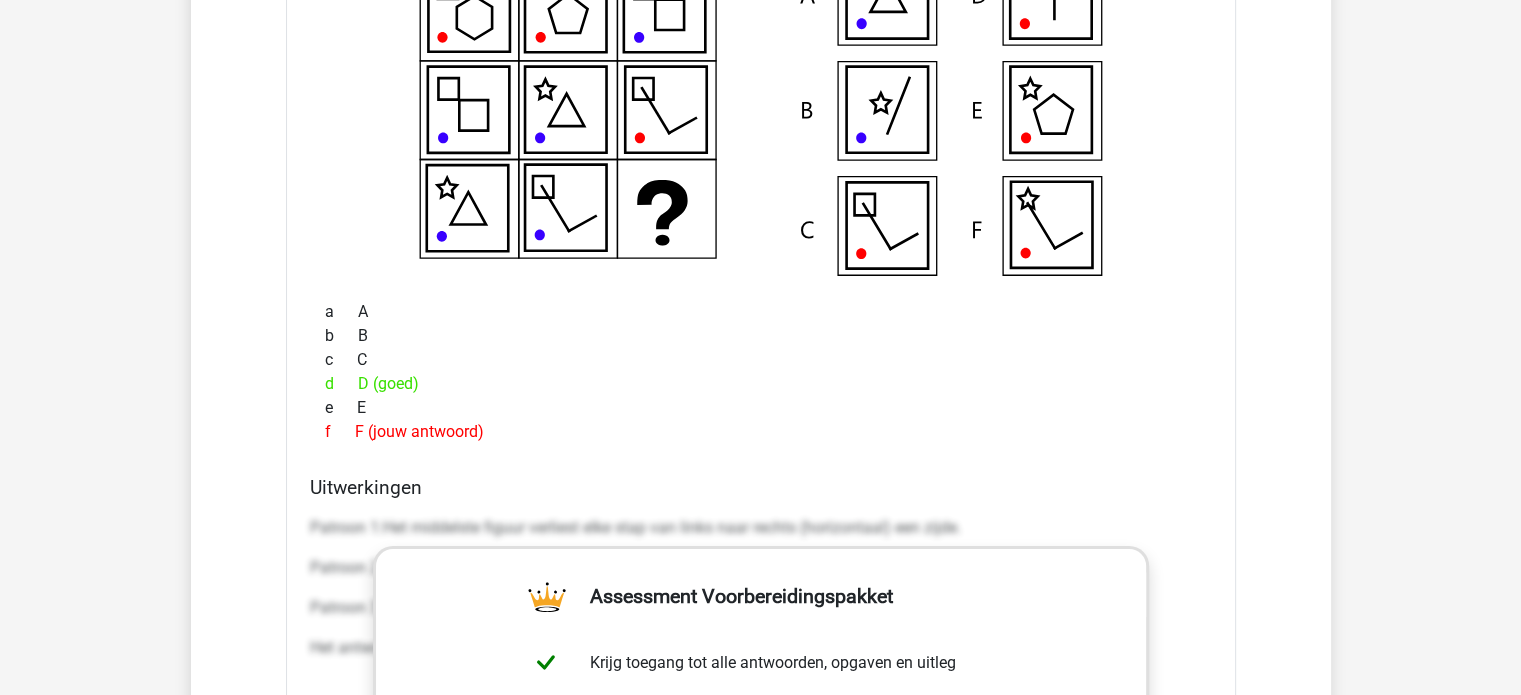 scroll, scrollTop: 6600, scrollLeft: 0, axis: vertical 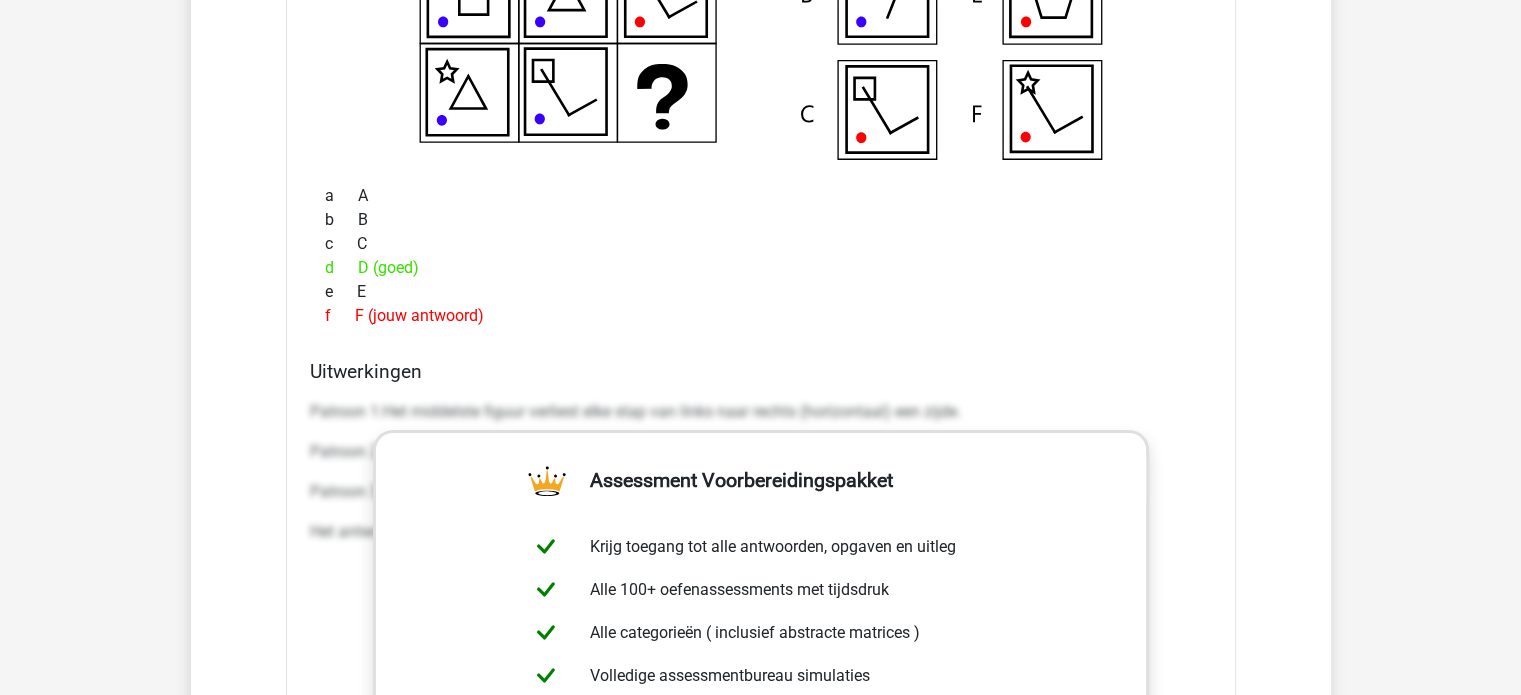 click on "Start je oefenpakket" at bounding box center [756, 773] 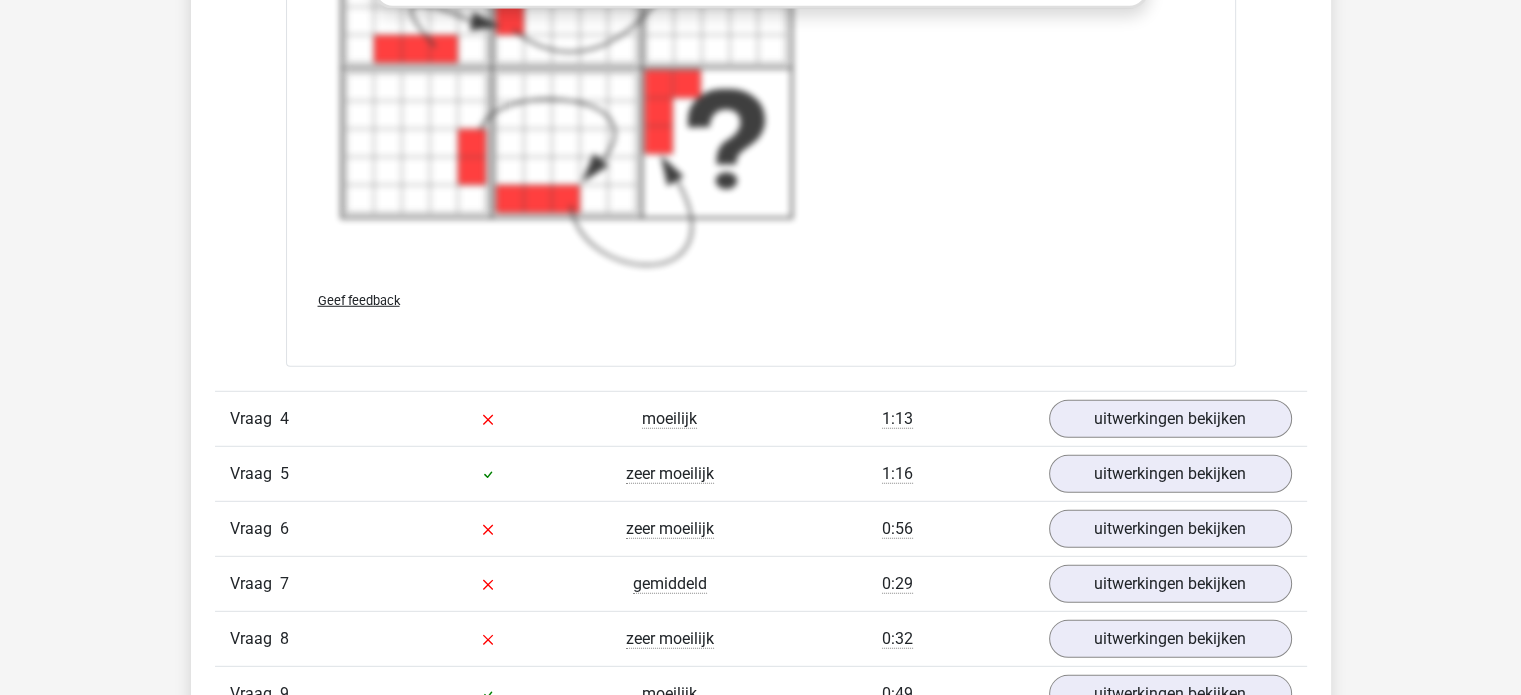 scroll, scrollTop: 5200, scrollLeft: 0, axis: vertical 